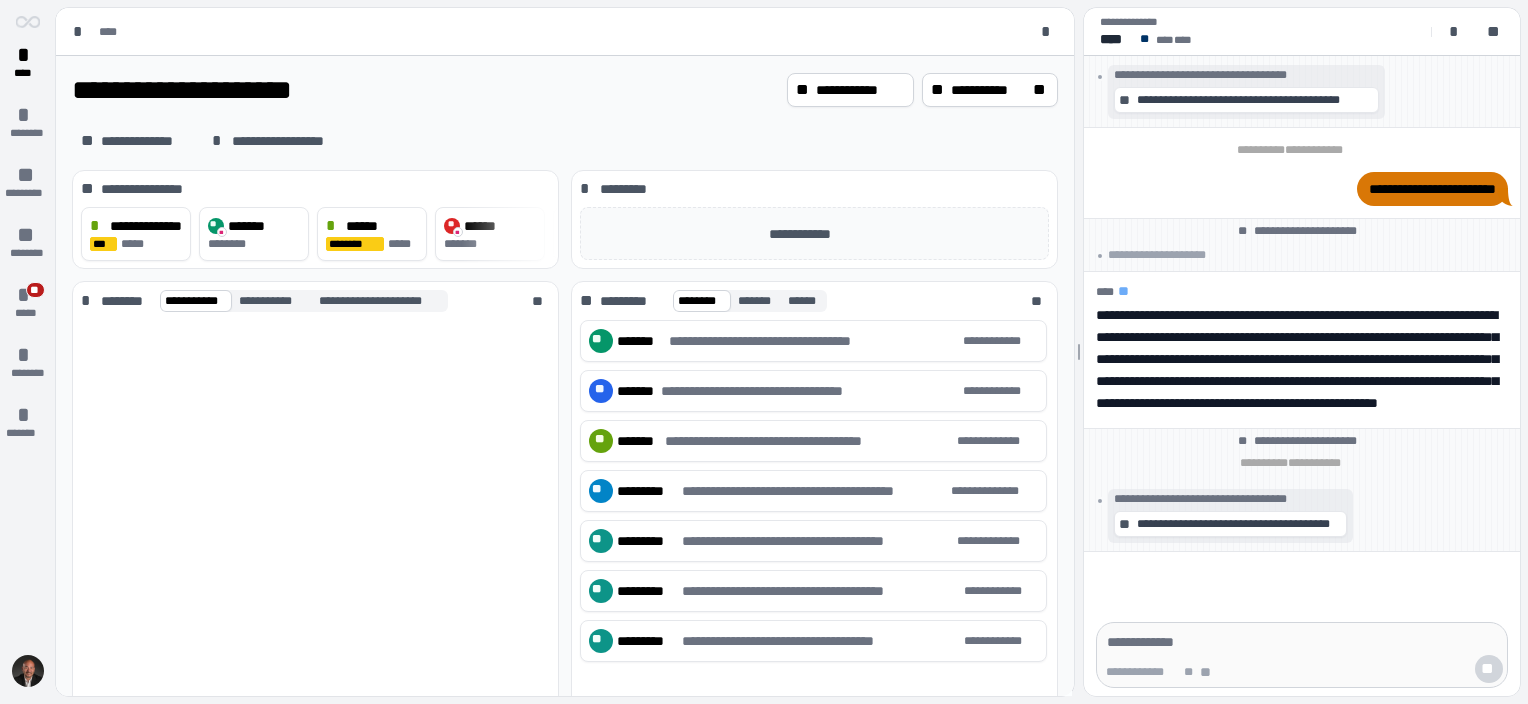 scroll, scrollTop: 0, scrollLeft: 0, axis: both 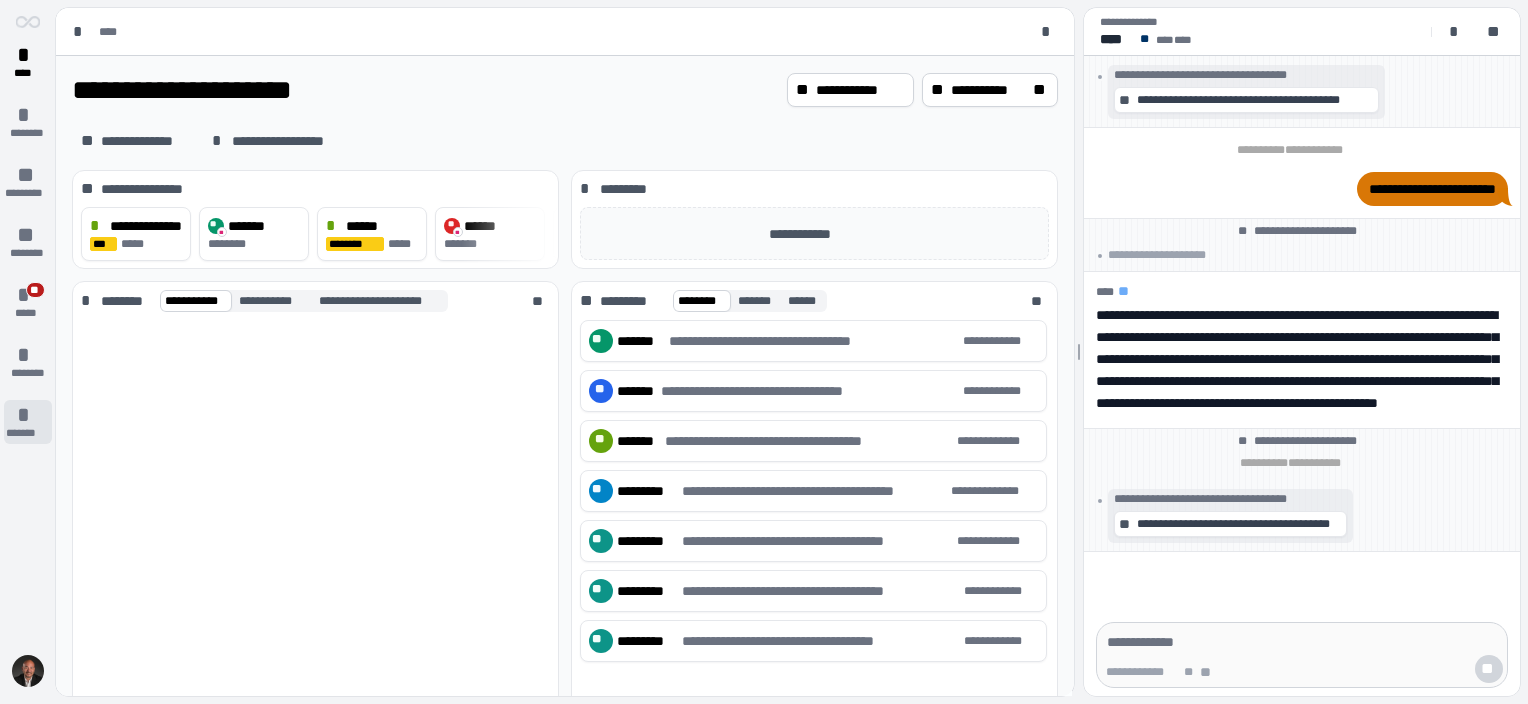 click on "*" at bounding box center (28, 415) 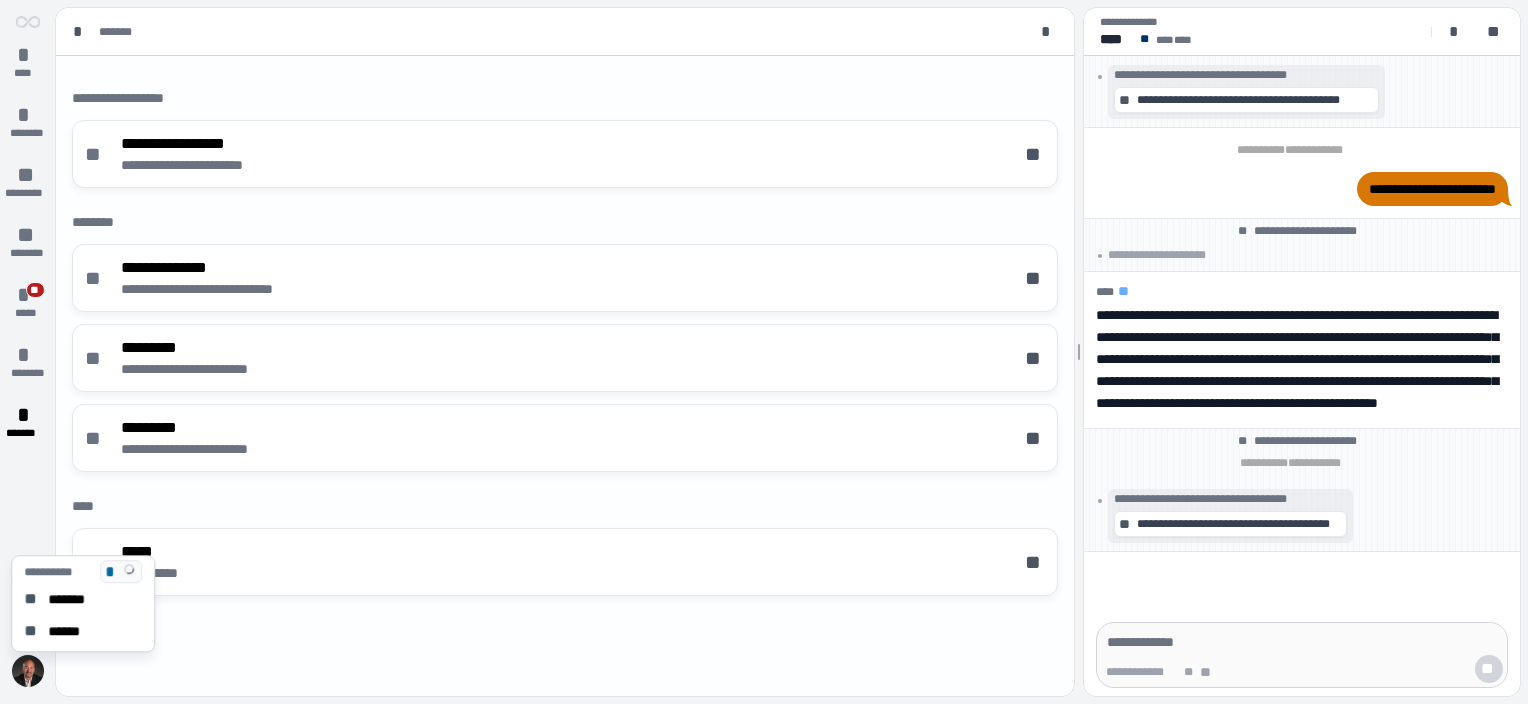 click at bounding box center (28, 671) 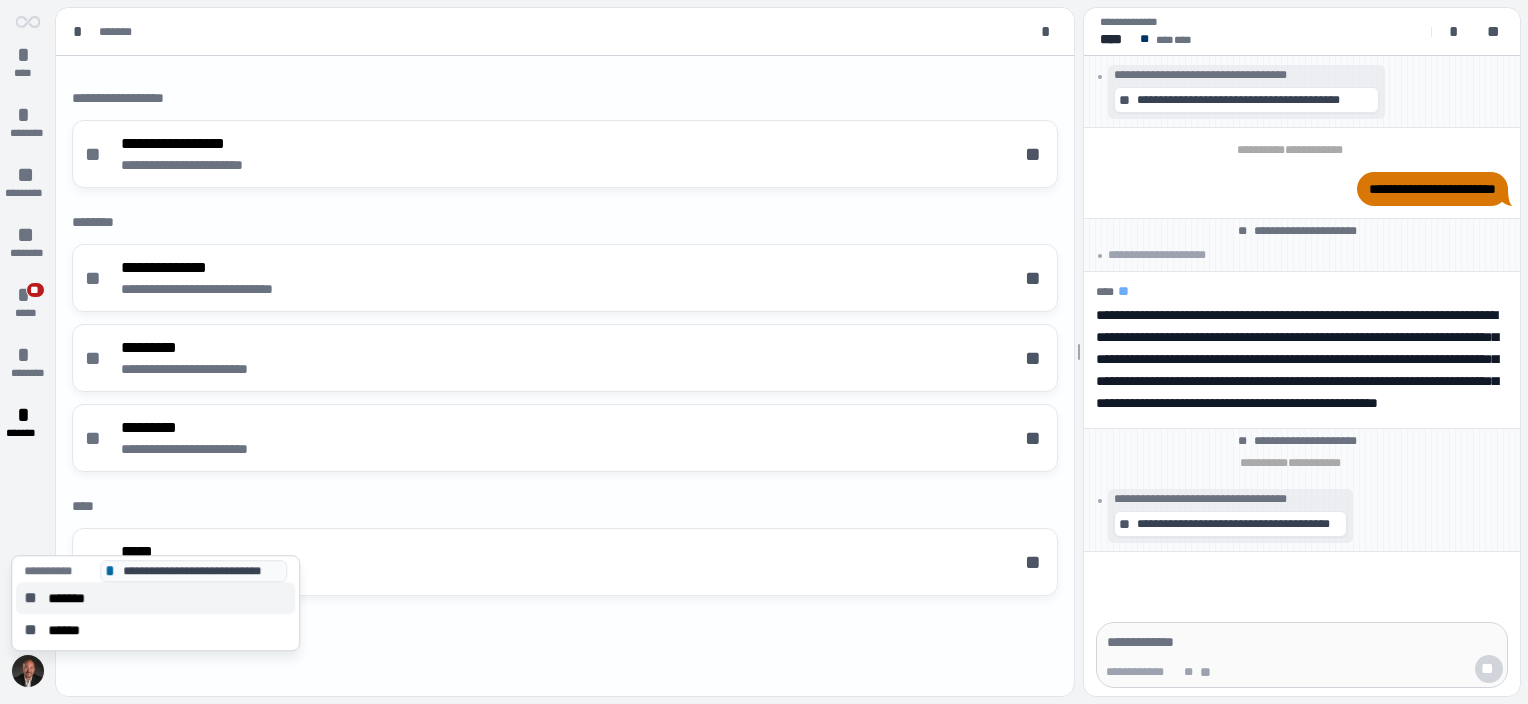 click on "*******" at bounding box center (73, 598) 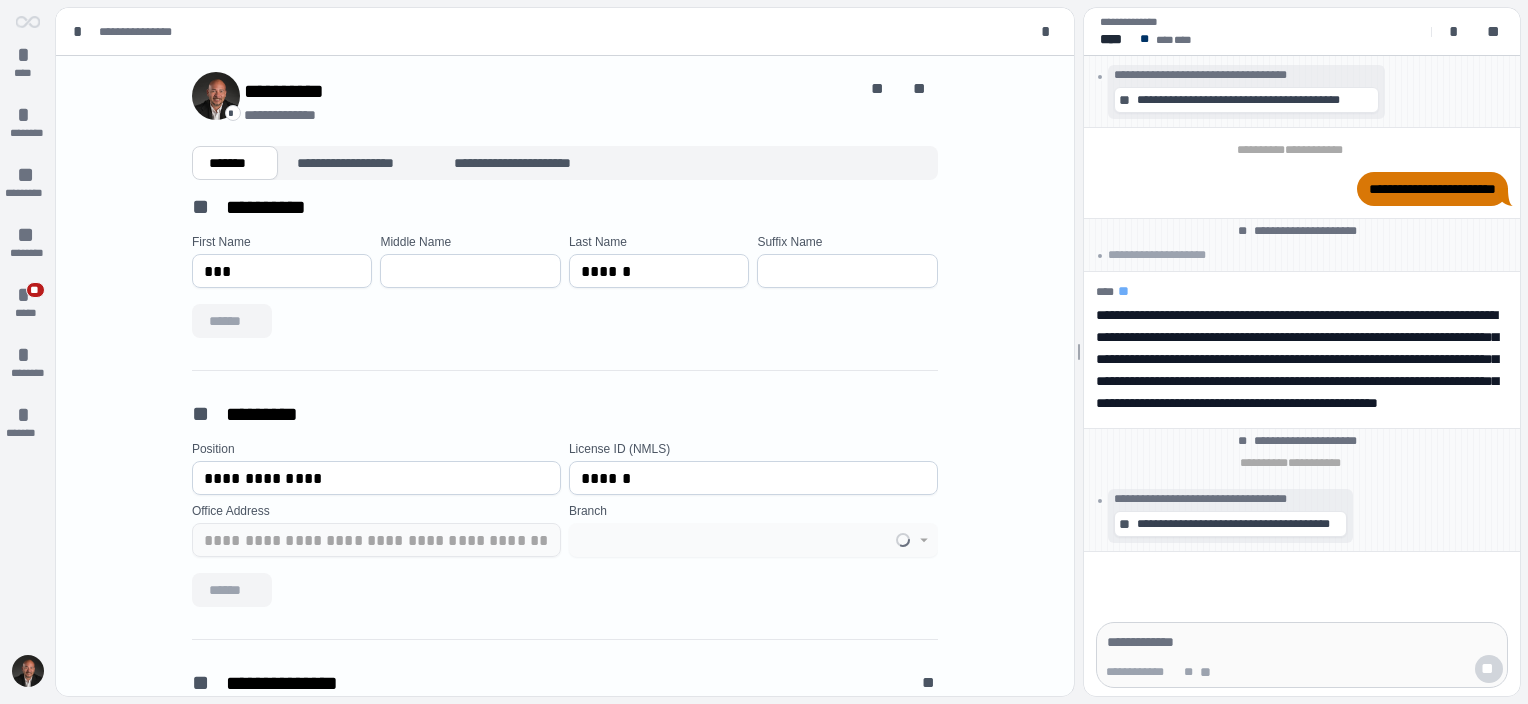 type on "**********" 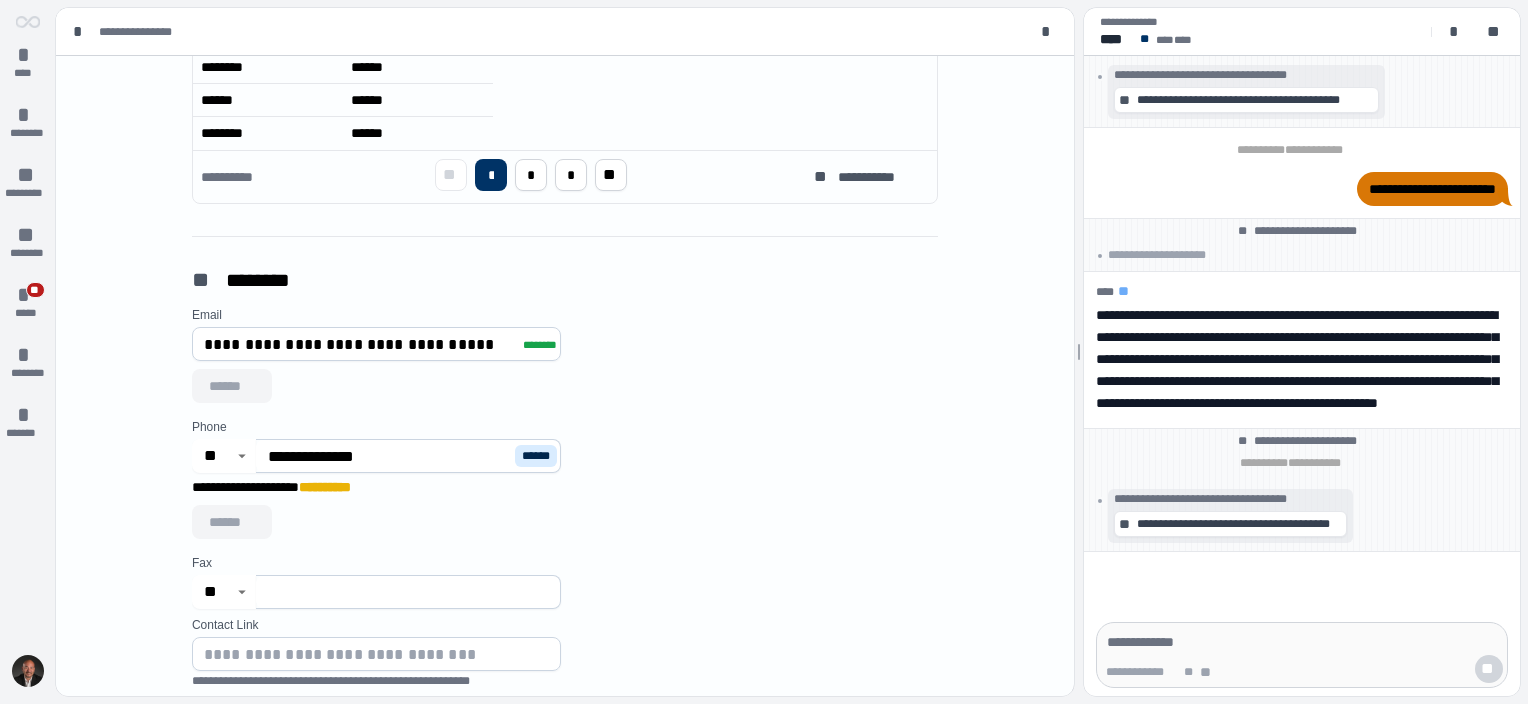 scroll, scrollTop: 1000, scrollLeft: 0, axis: vertical 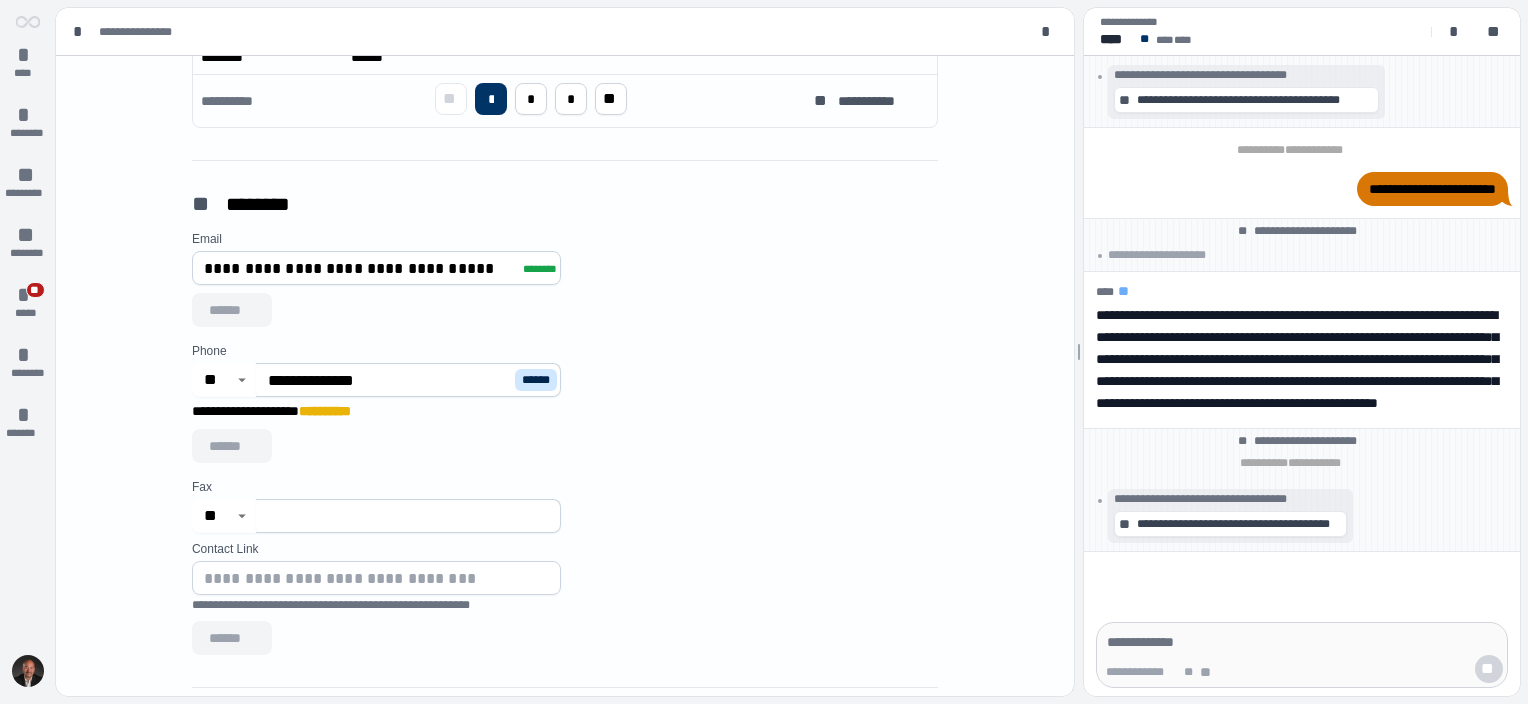 click on "******" at bounding box center [536, 380] 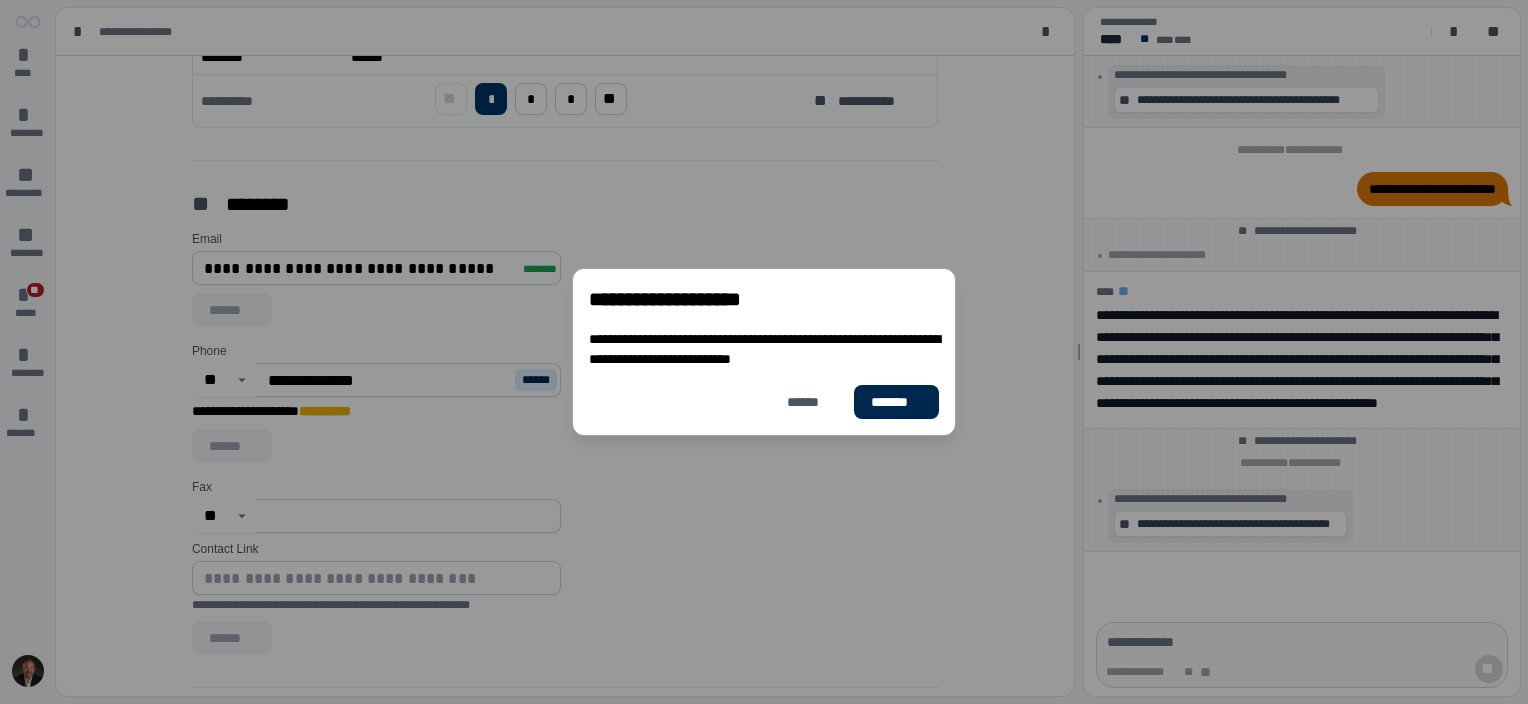 click on "*******" at bounding box center [896, 402] 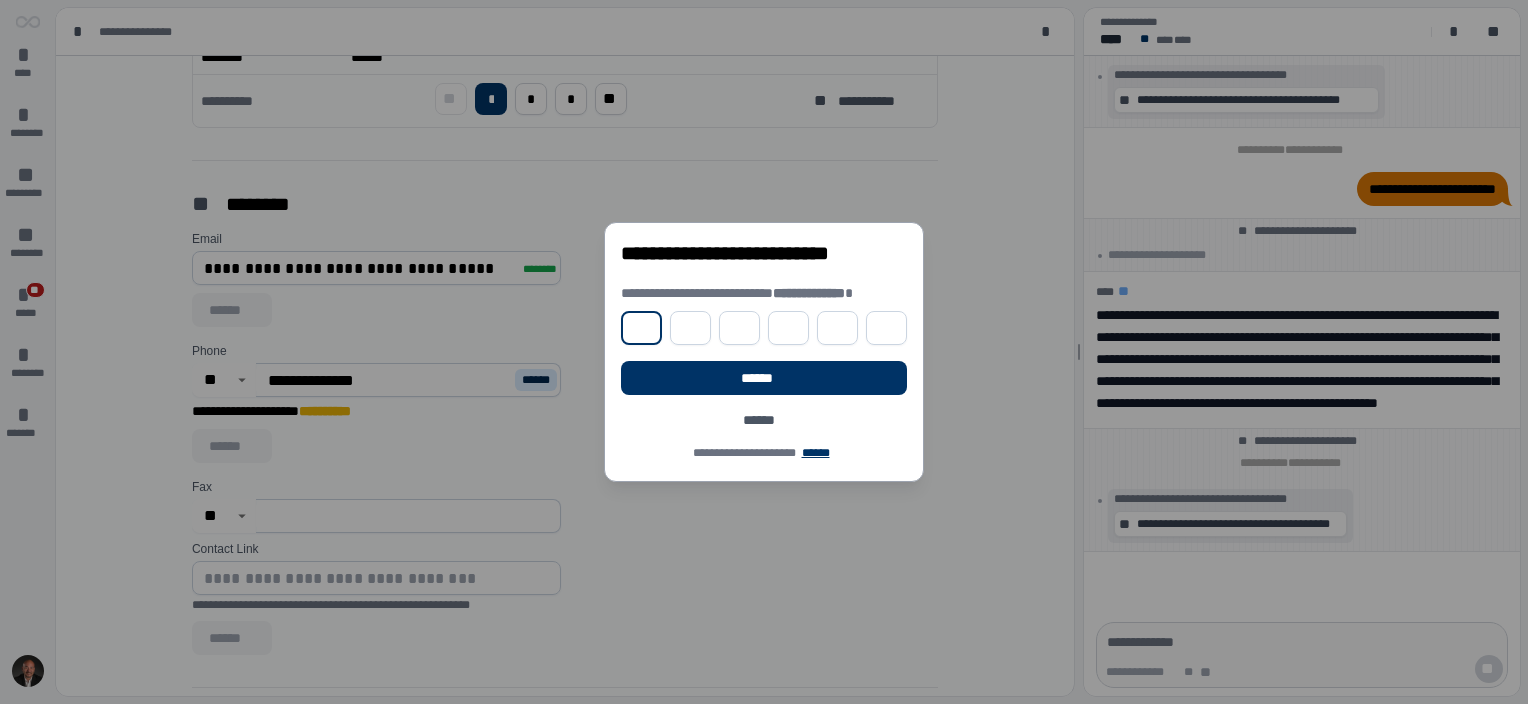 click at bounding box center [641, 328] 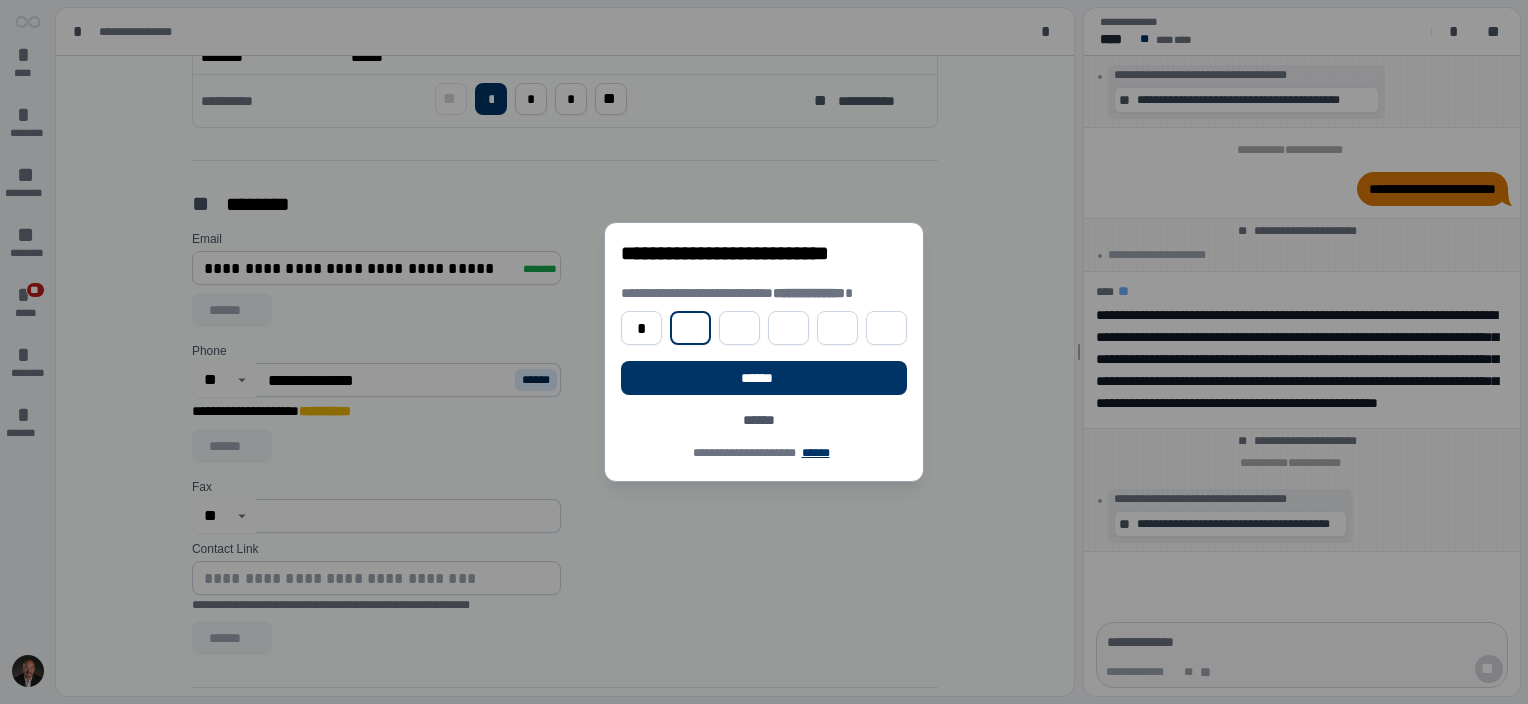 type on "*" 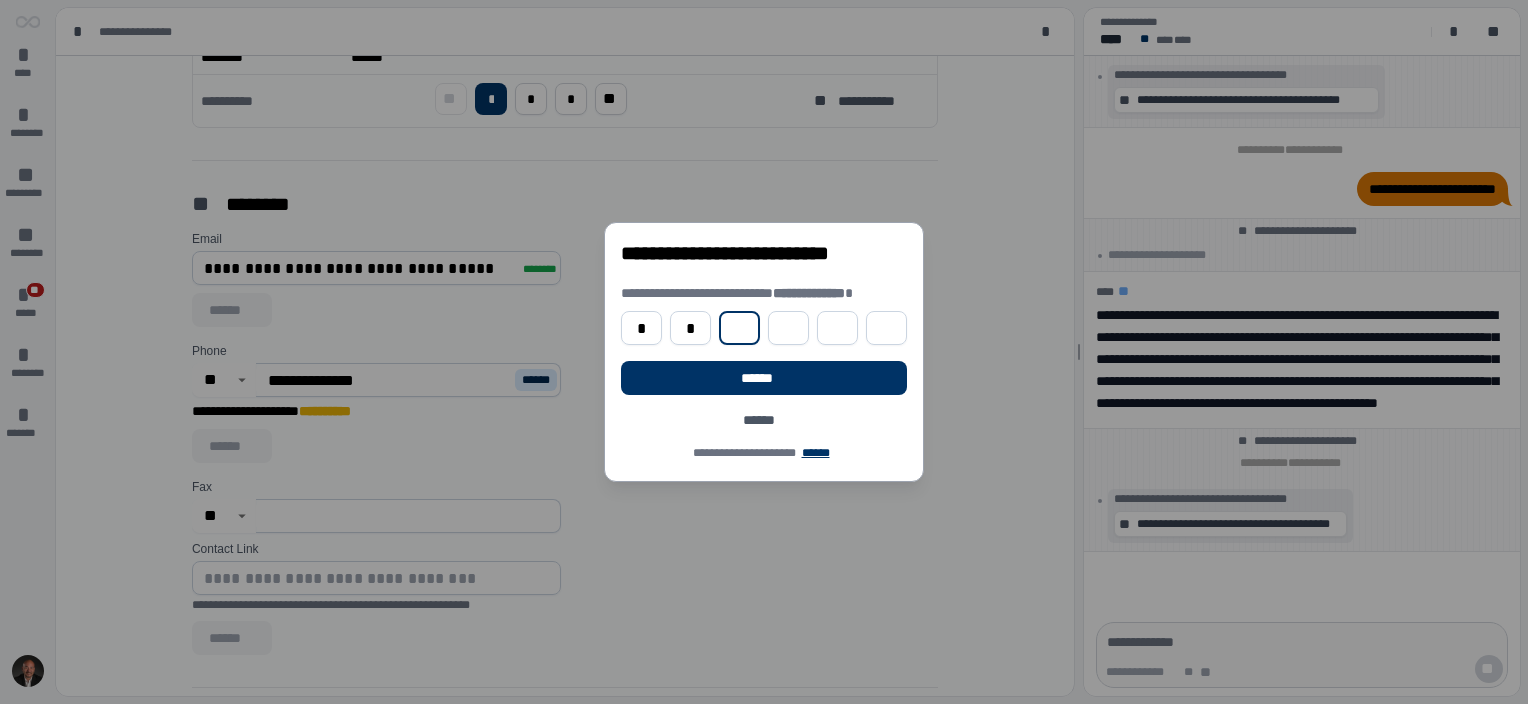 type on "*" 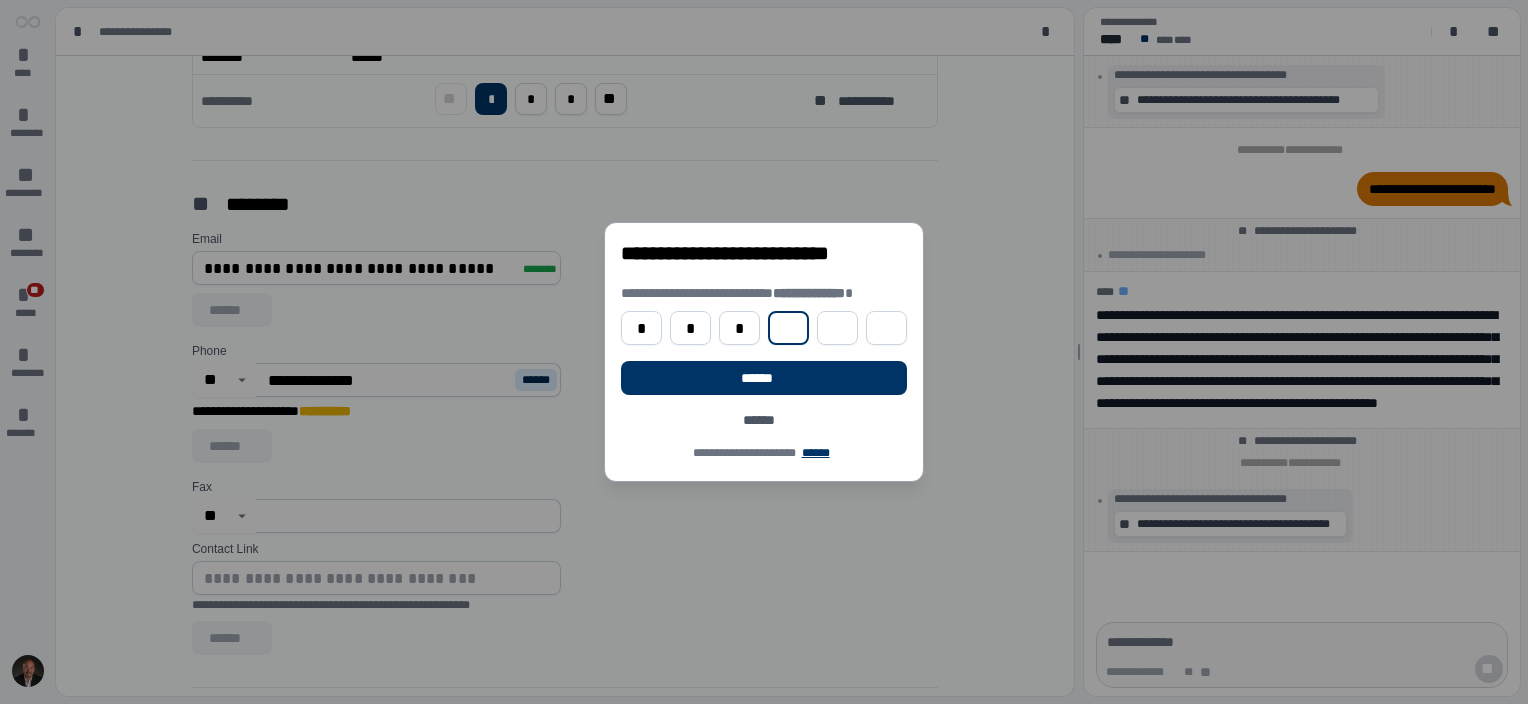 type on "*" 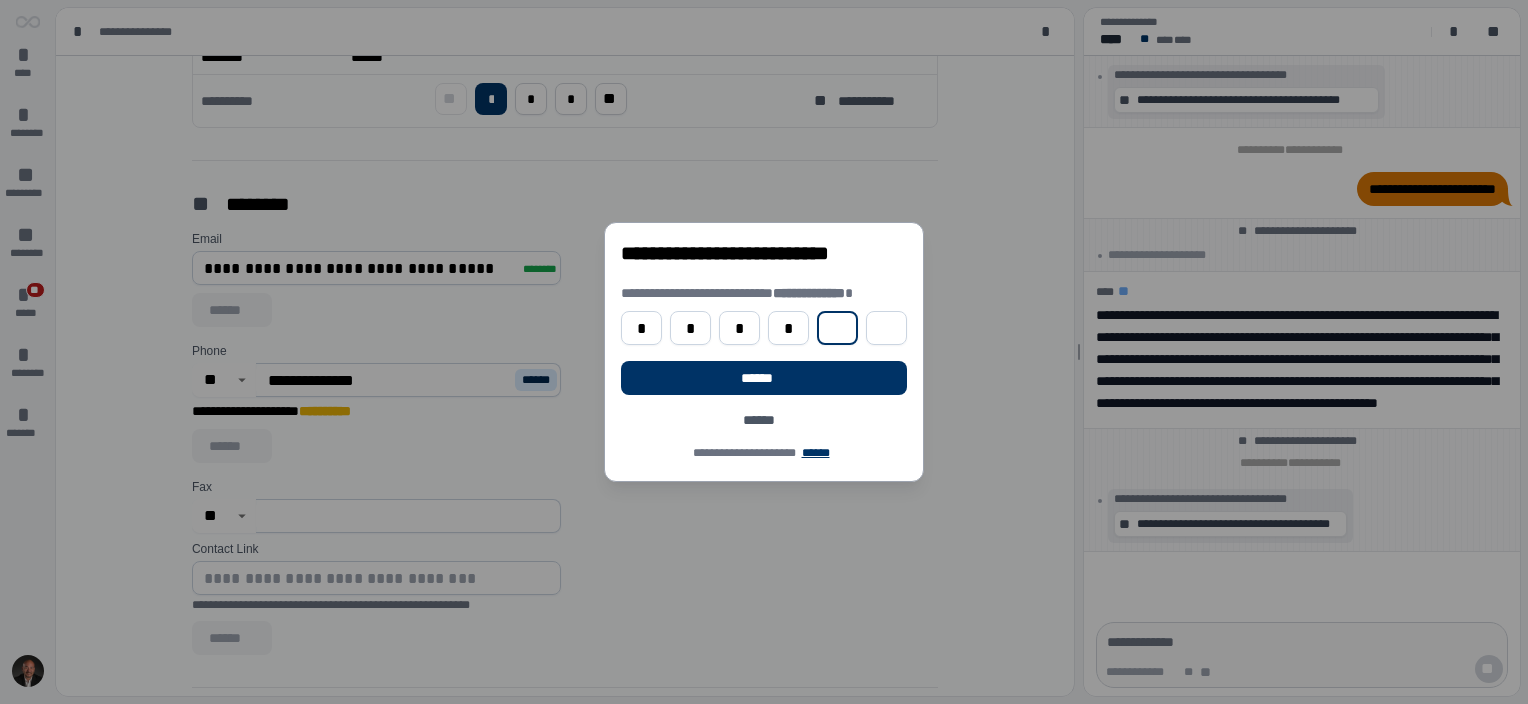 type on "*" 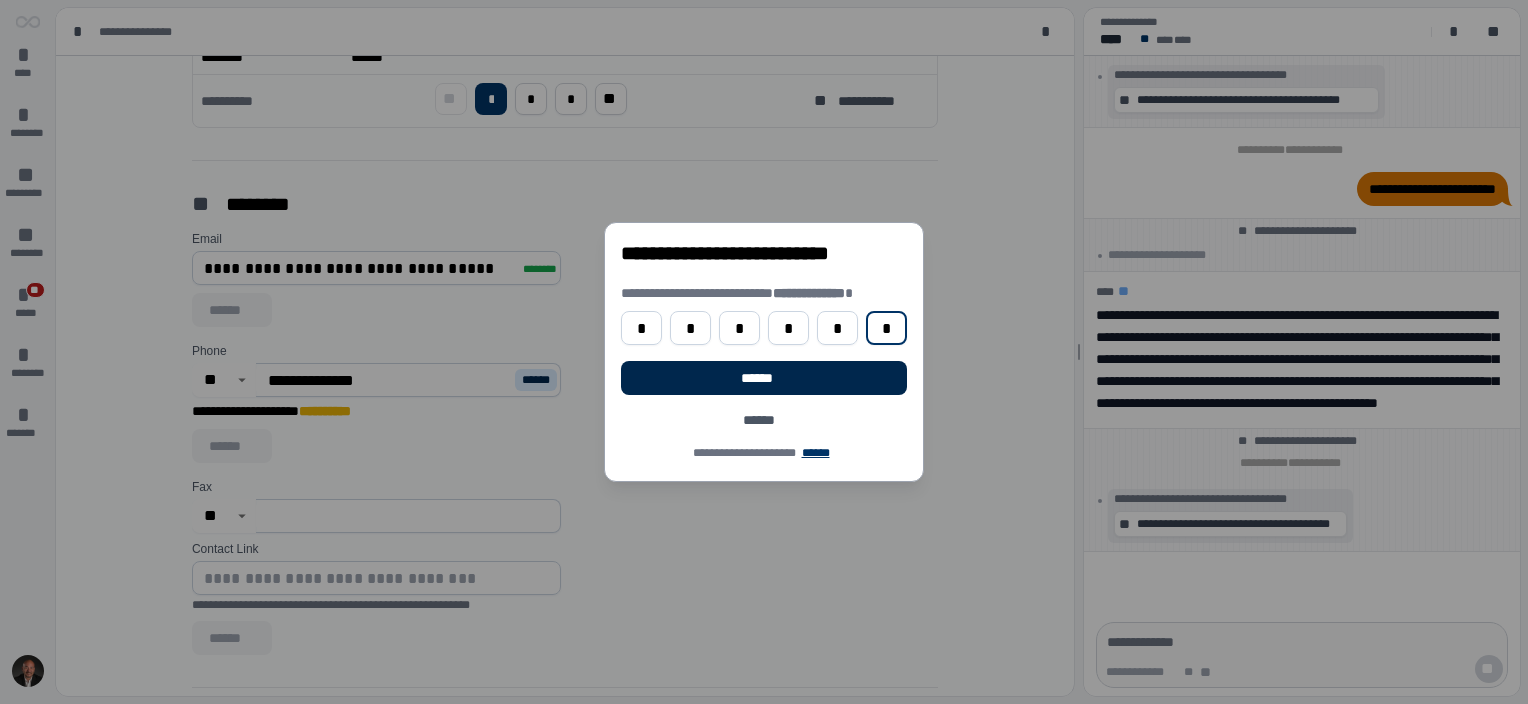 type on "*" 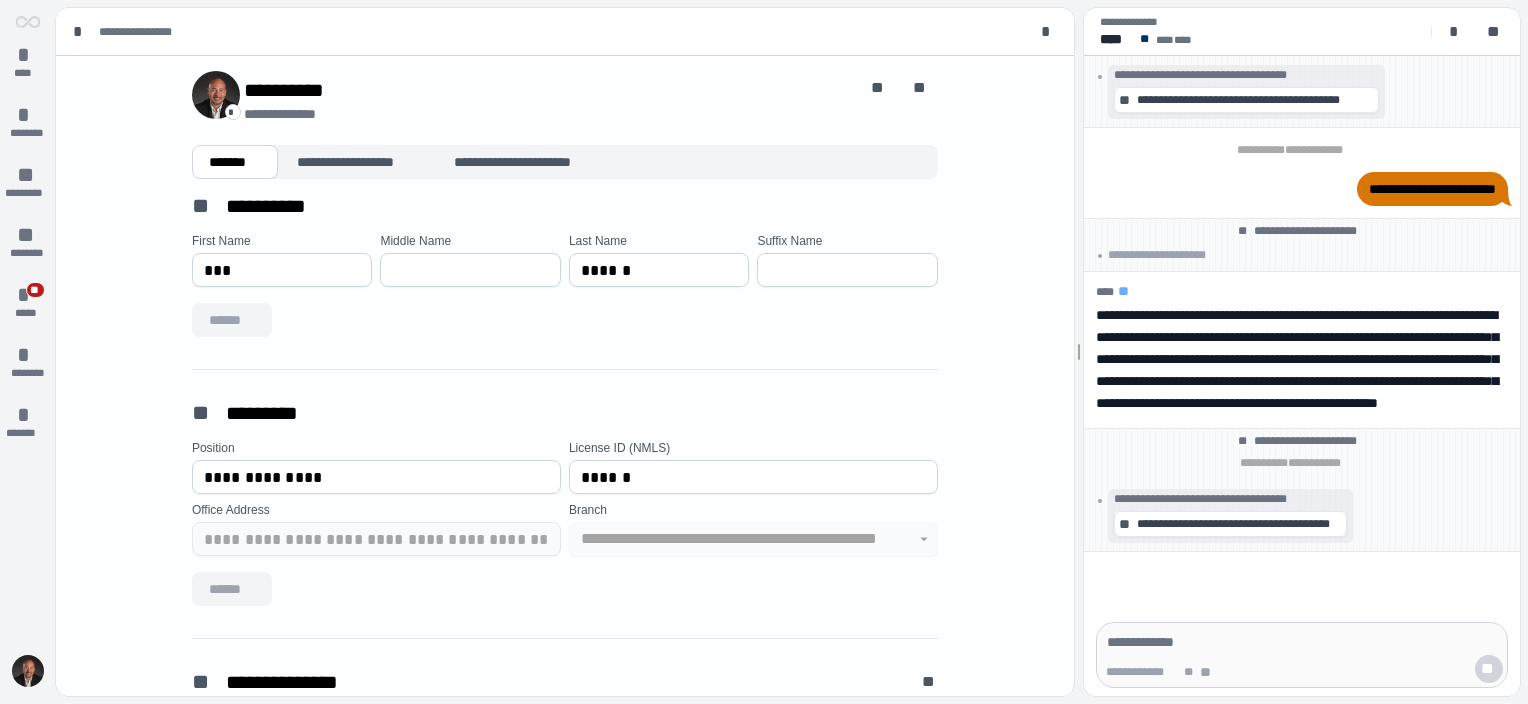 scroll, scrollTop: 0, scrollLeft: 0, axis: both 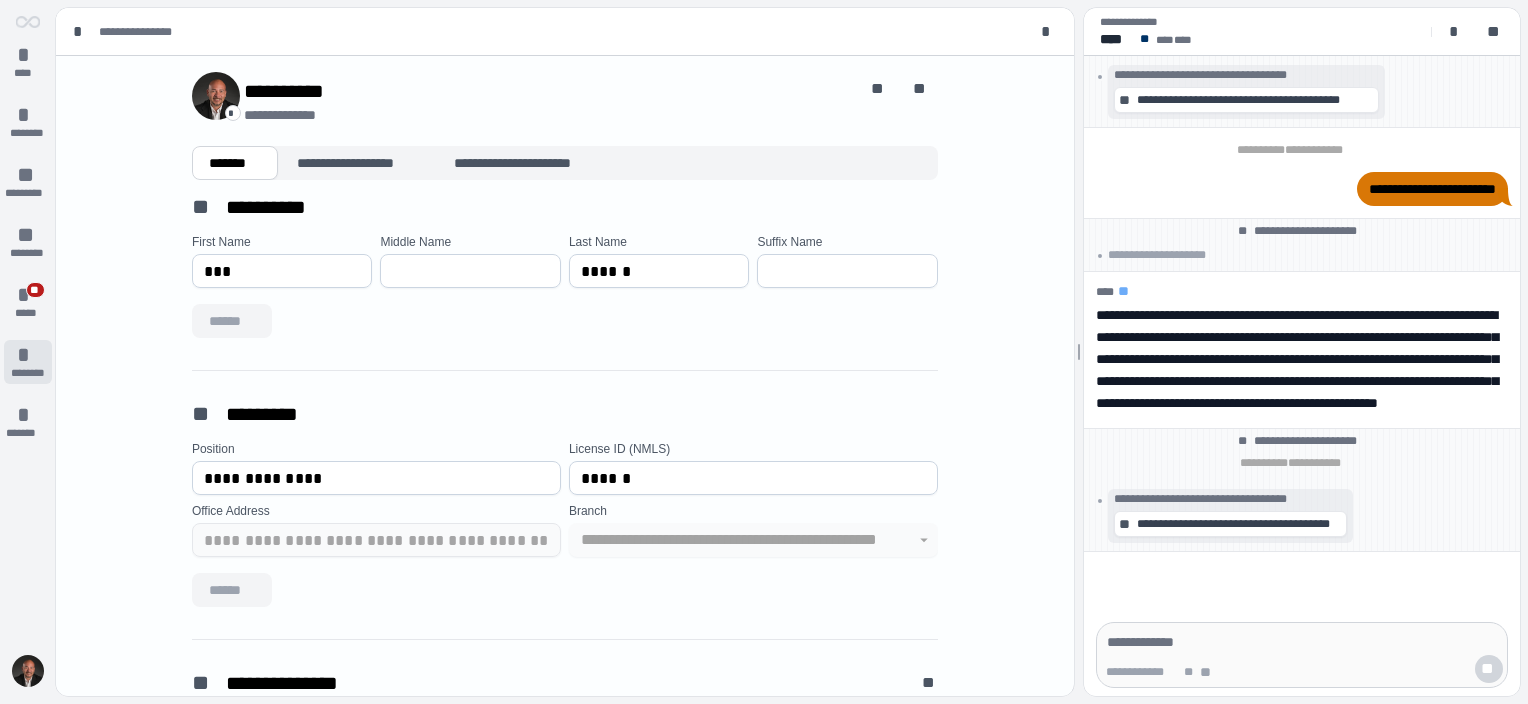 click on "* ********" at bounding box center (28, 362) 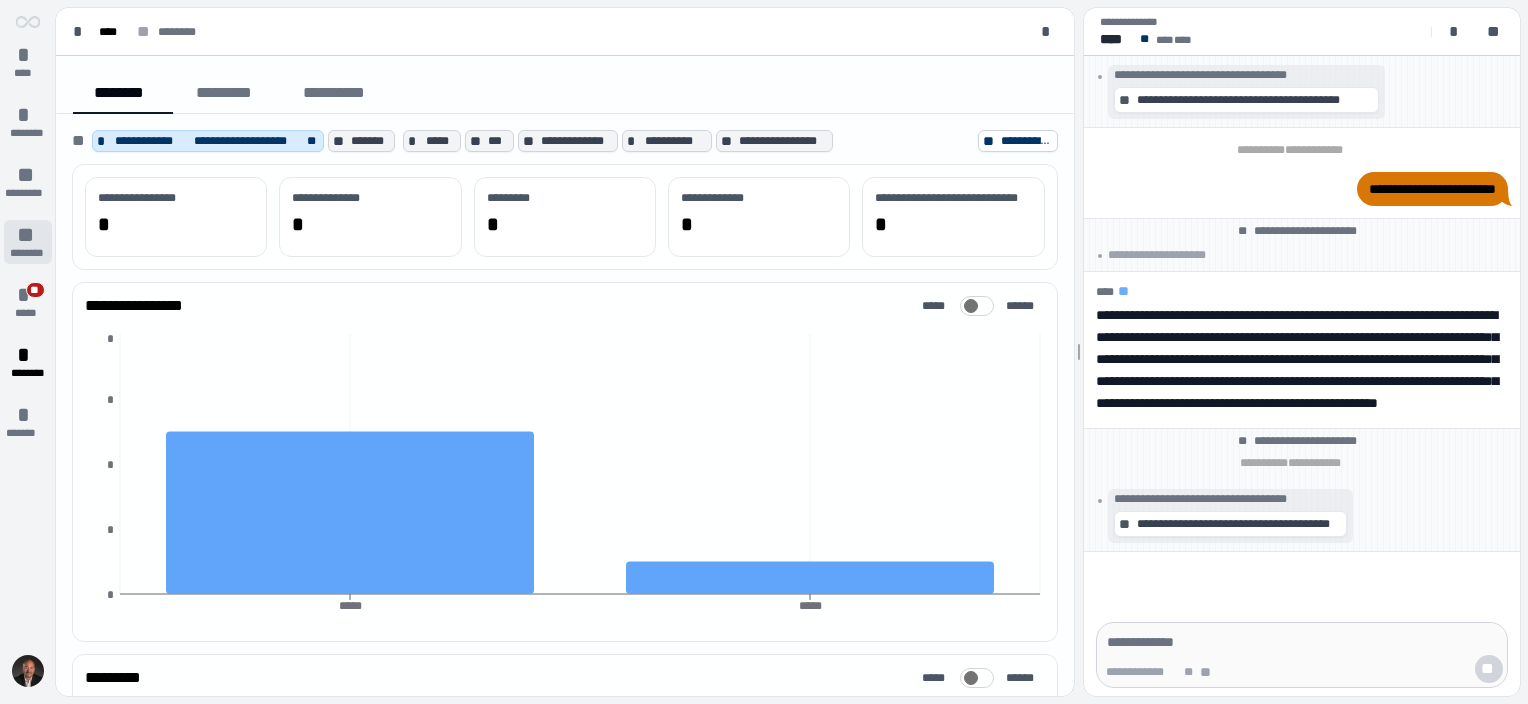 click on "** ********" at bounding box center [28, 242] 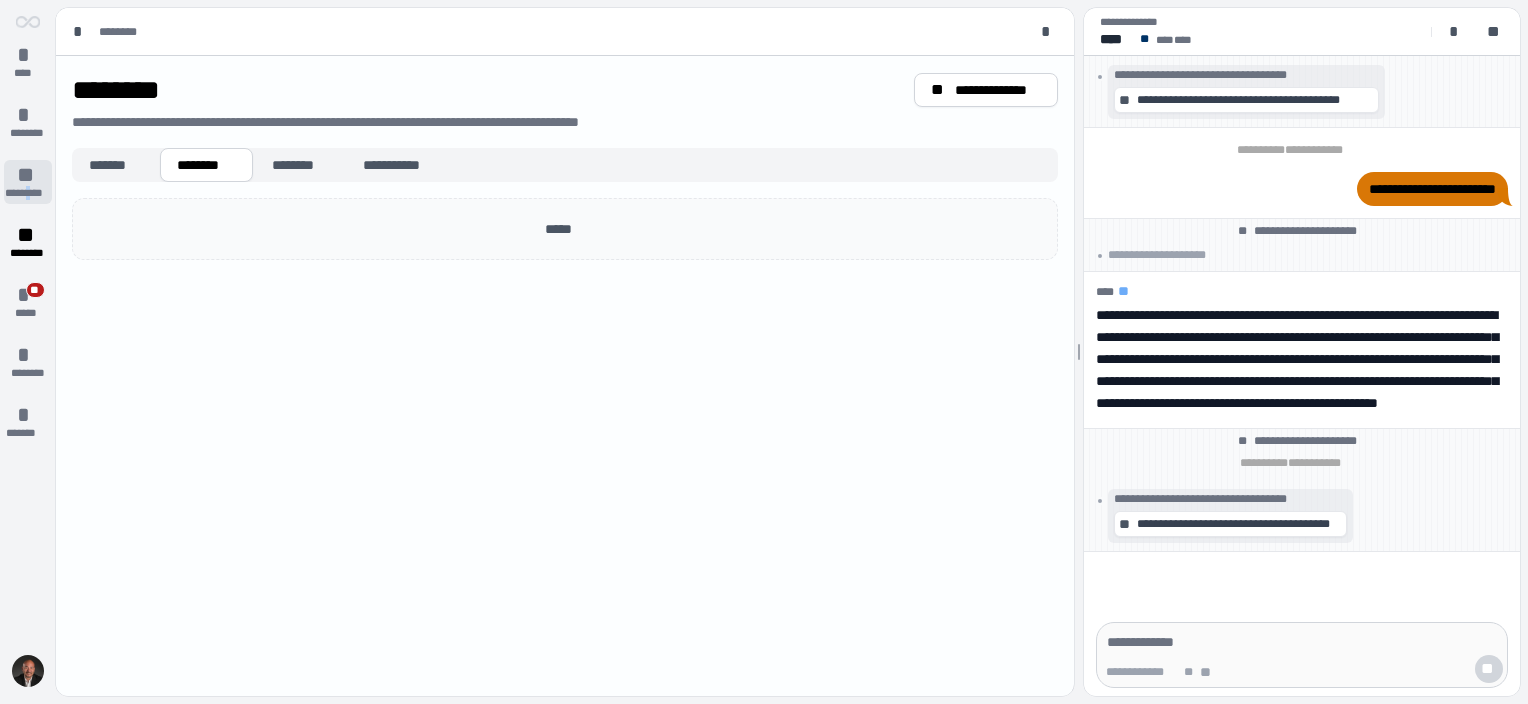 click on "** *********" at bounding box center (28, 182) 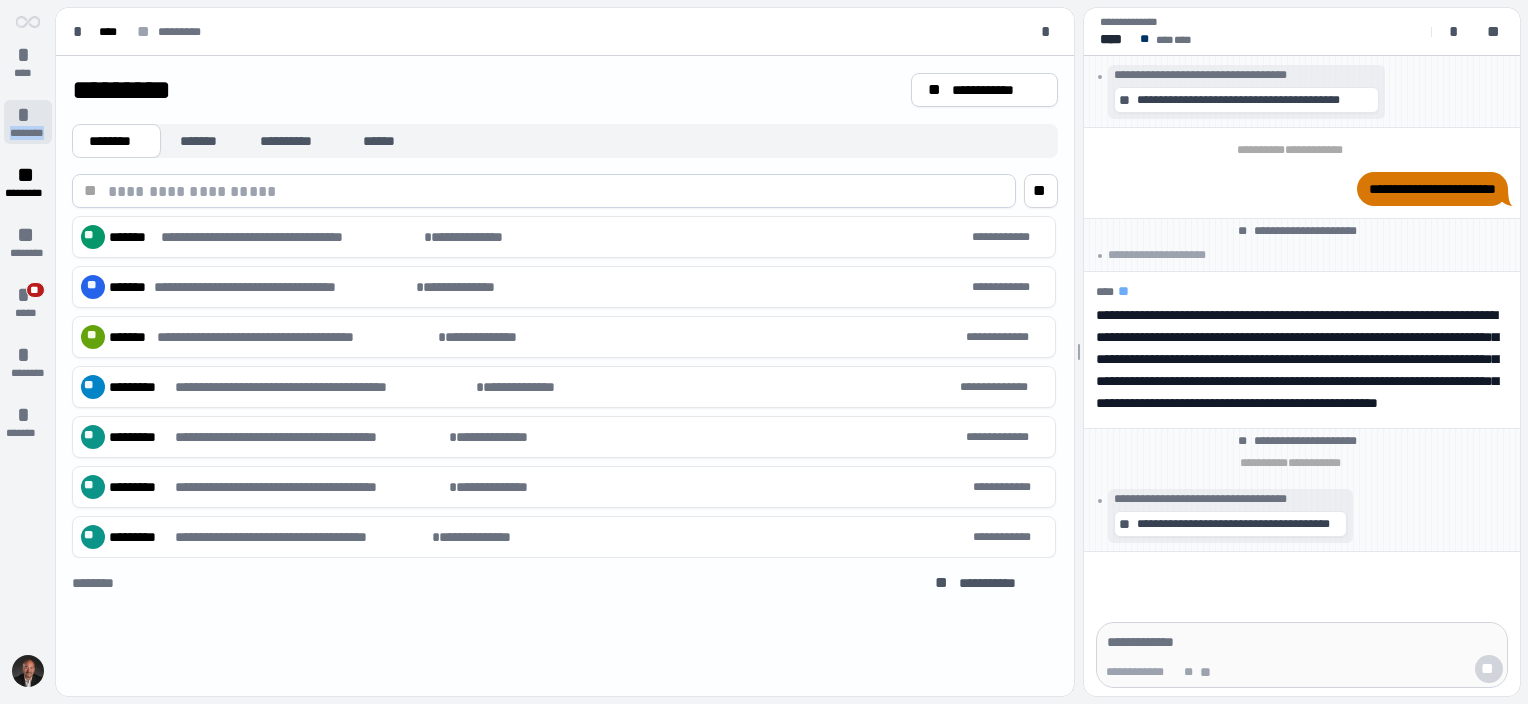 click on "* ********" at bounding box center [28, 122] 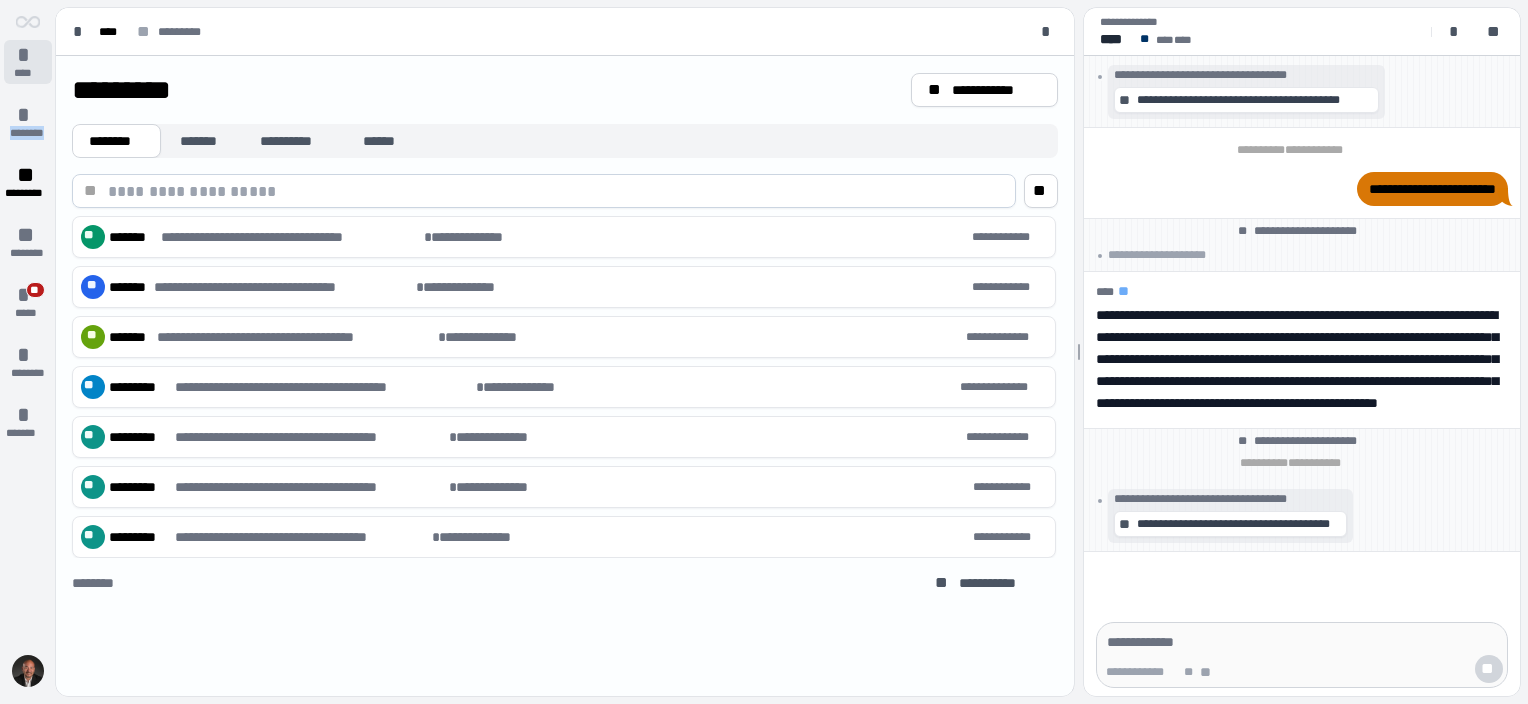 drag, startPoint x: 43, startPoint y: 122, endPoint x: 24, endPoint y: 62, distance: 62.936478 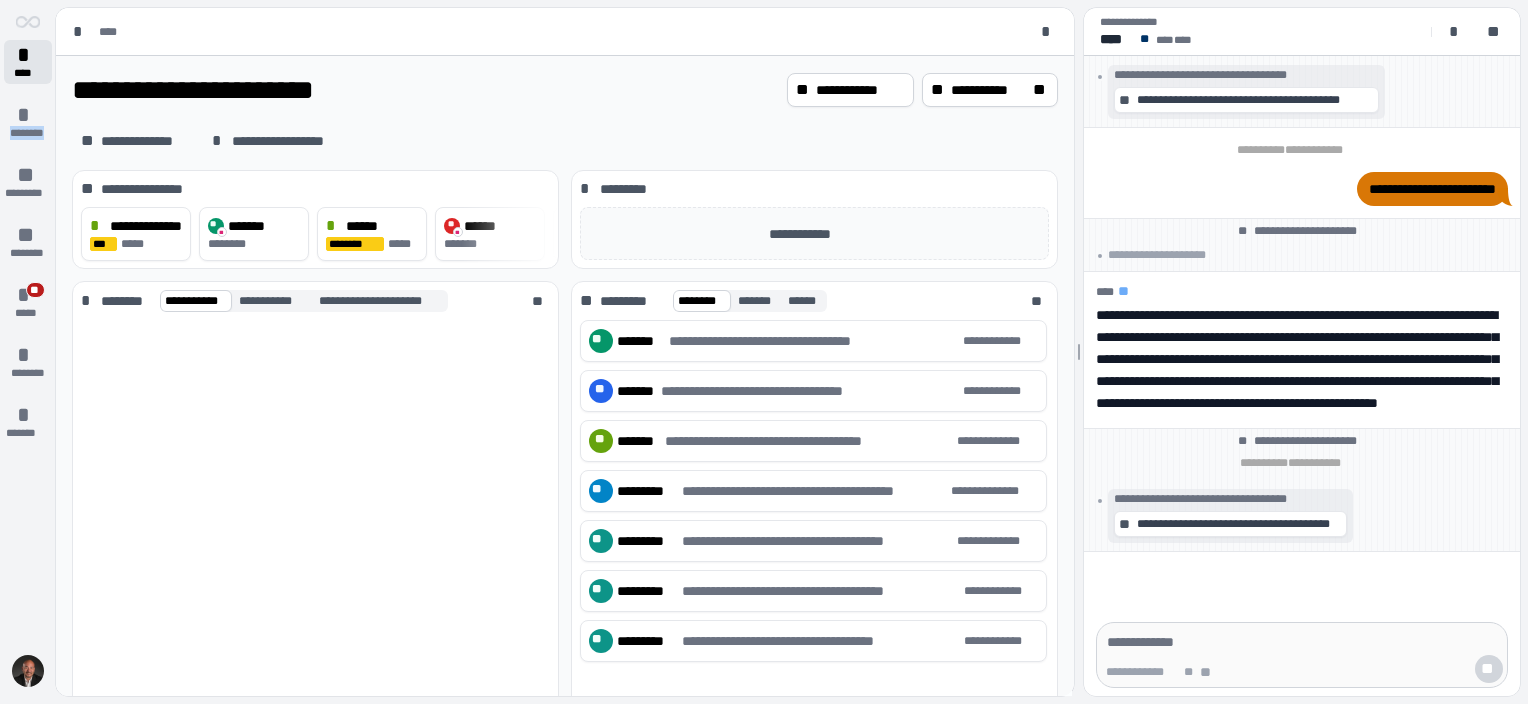 click on "*" at bounding box center [28, 55] 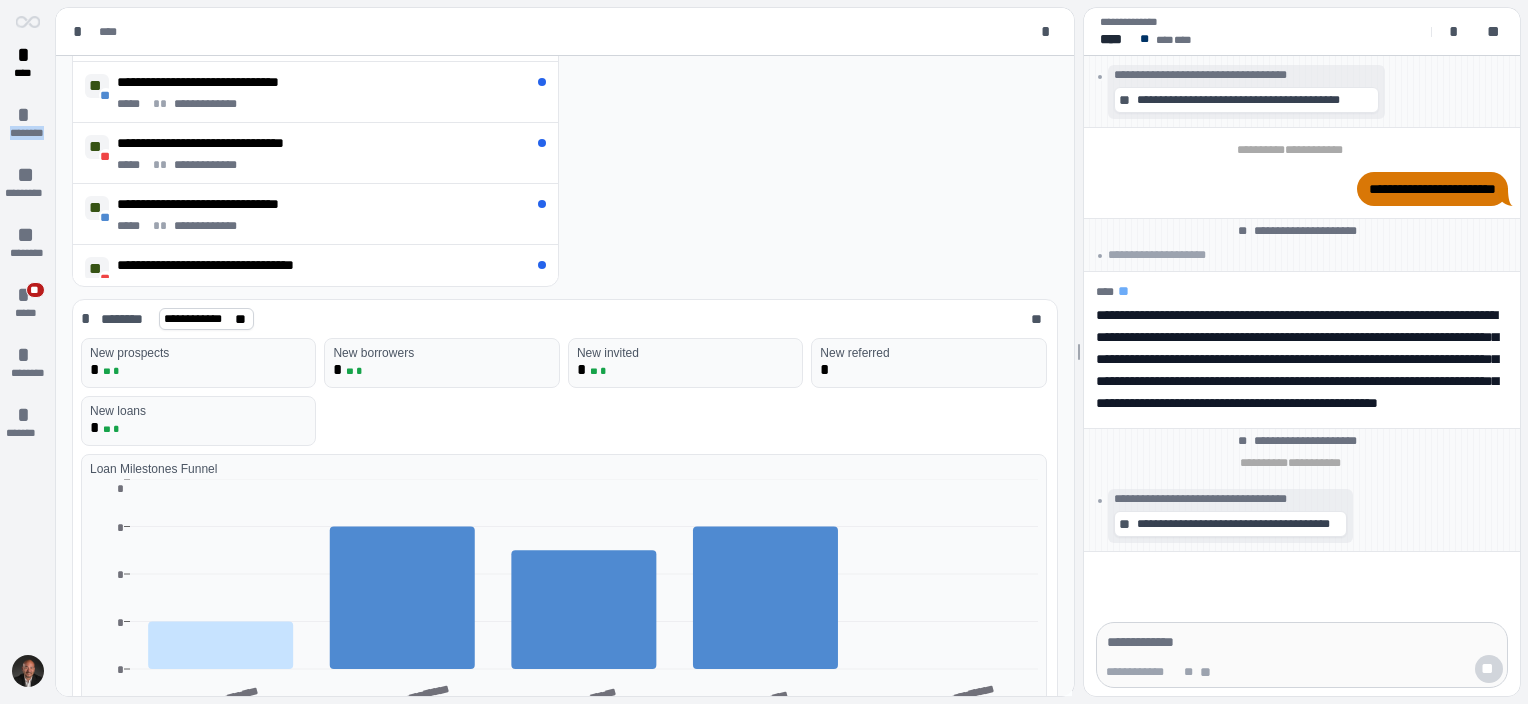 scroll, scrollTop: 966, scrollLeft: 0, axis: vertical 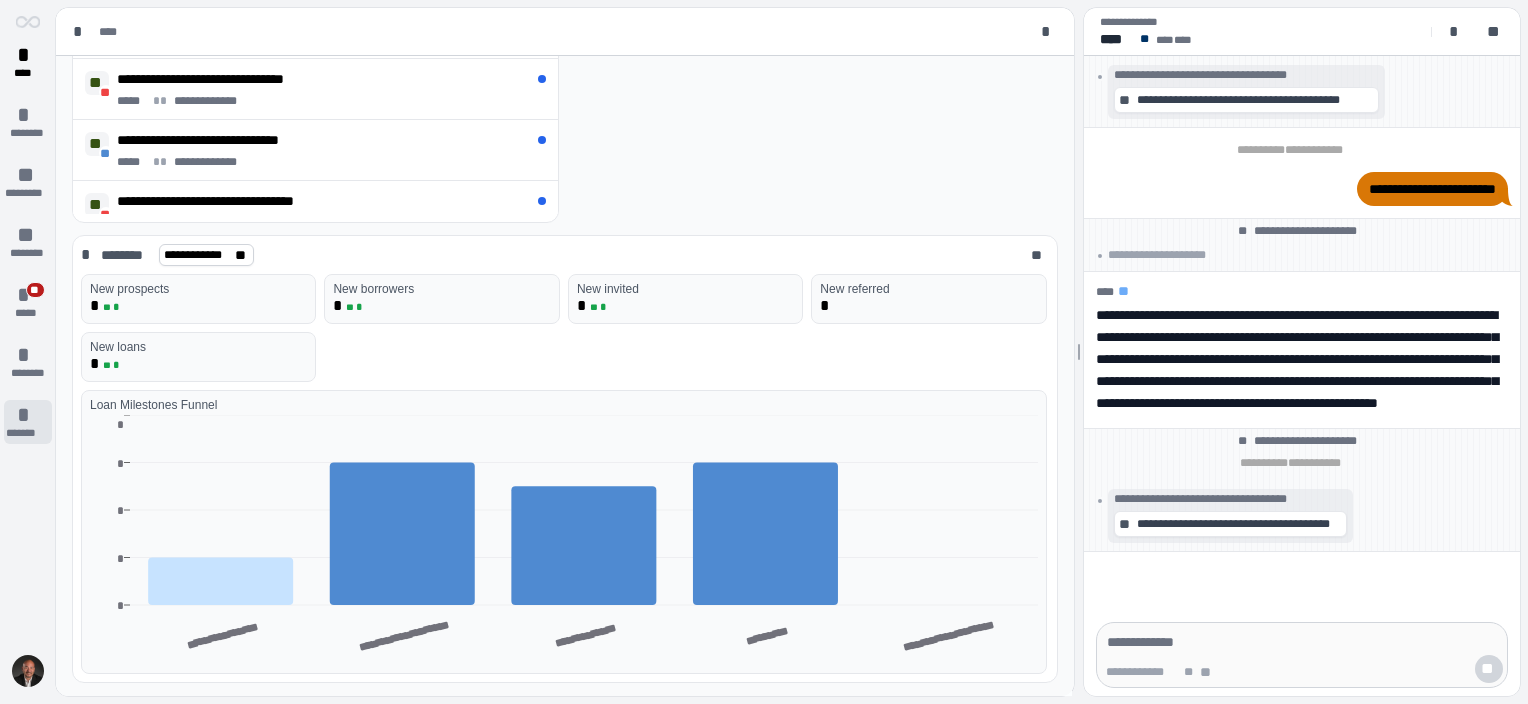 click on "*******" at bounding box center (28, 433) 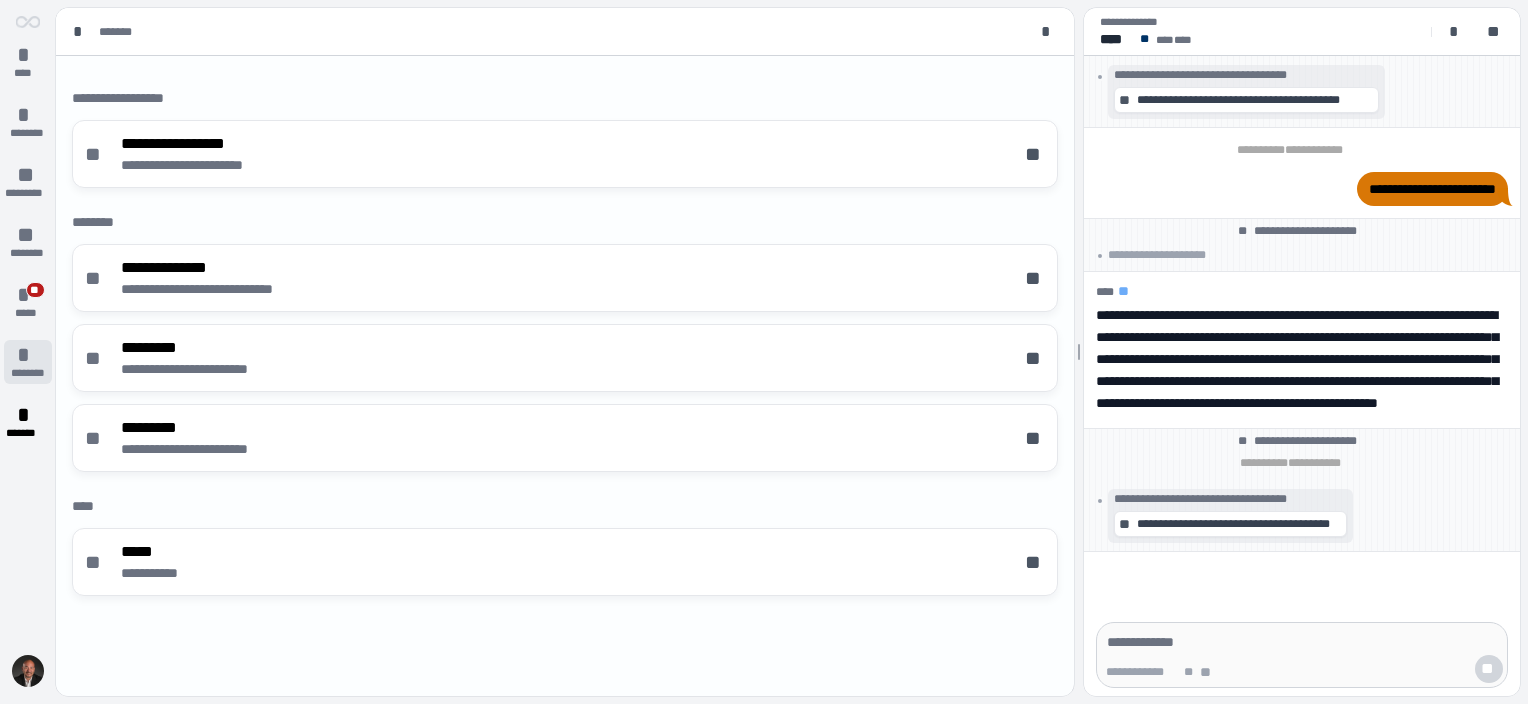 click on "*" at bounding box center (28, 355) 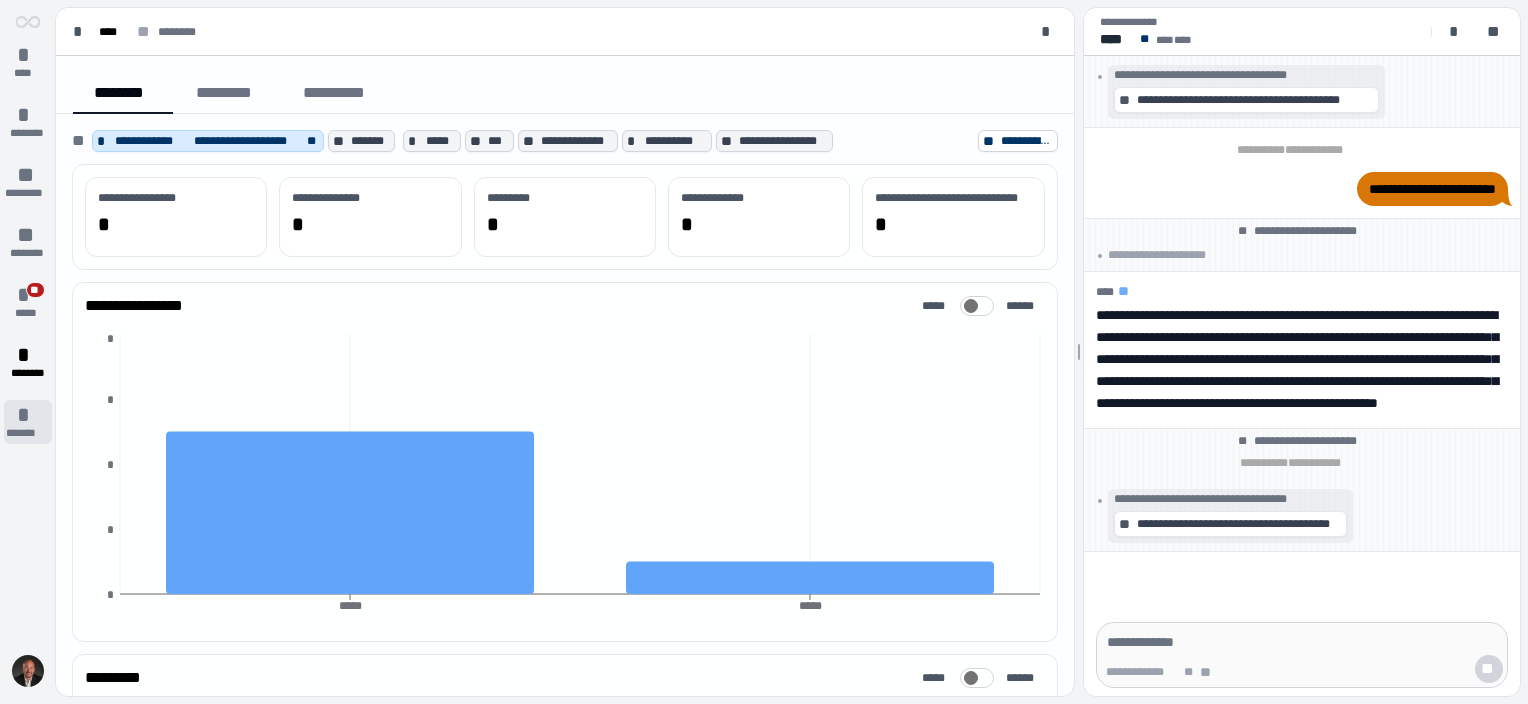 click on "*******" at bounding box center [28, 433] 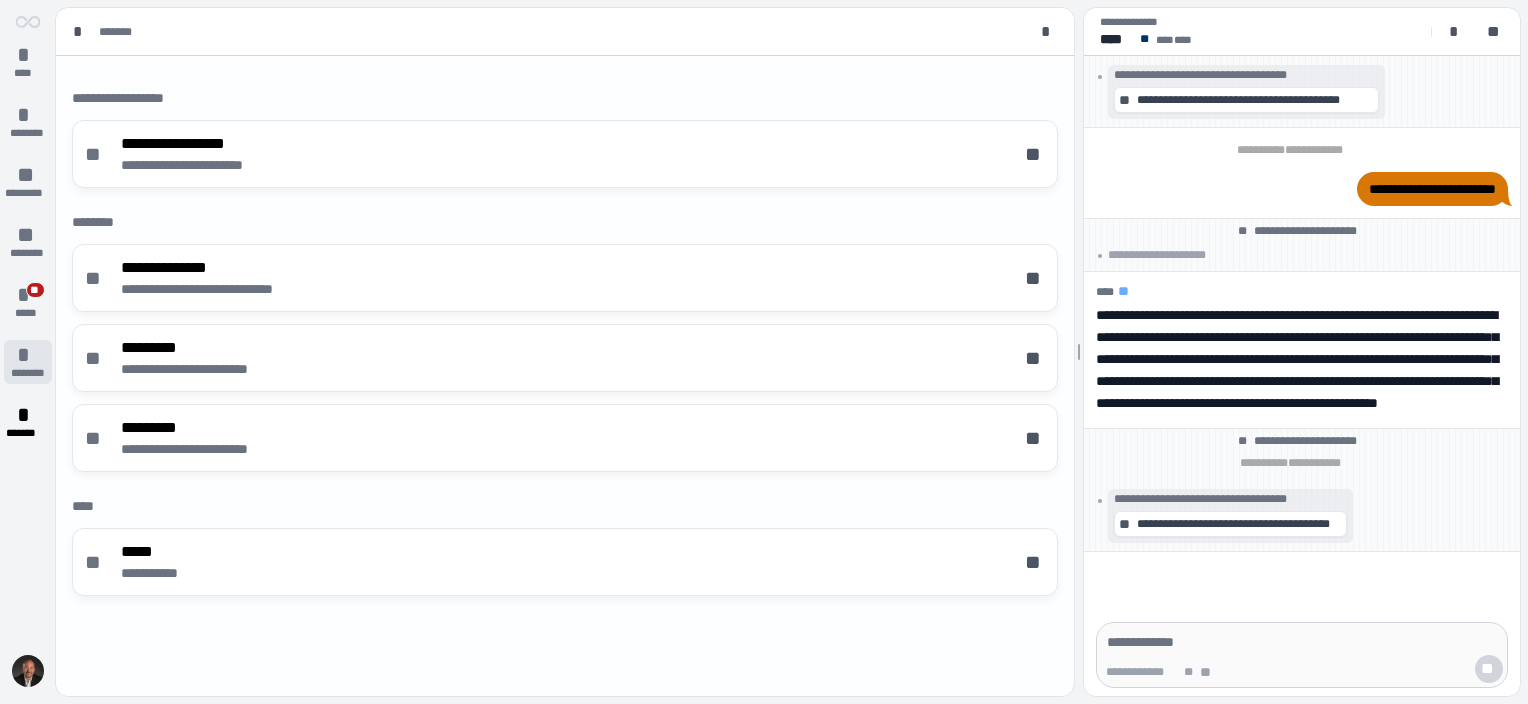 click on "********" at bounding box center [28, 373] 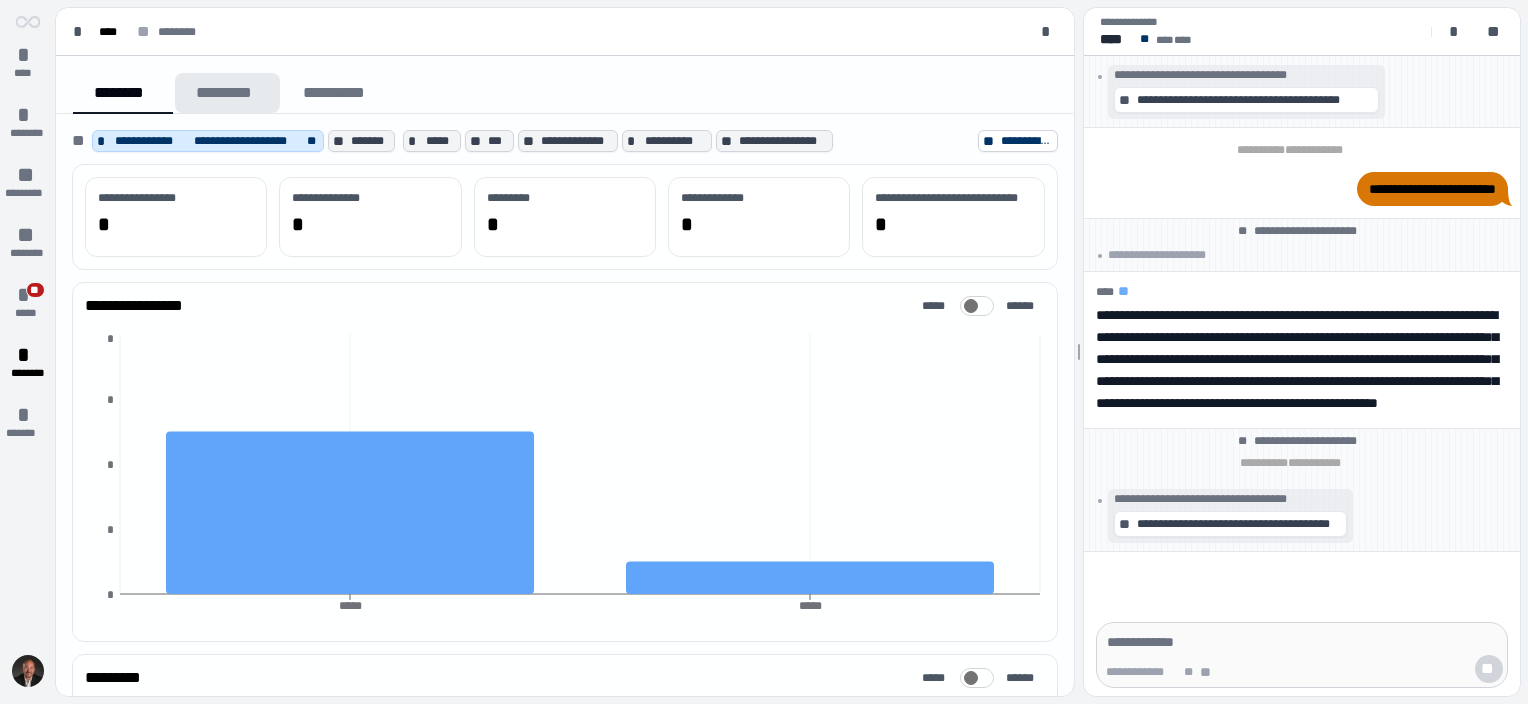drag, startPoint x: 236, startPoint y: 93, endPoint x: 256, endPoint y: 93, distance: 20 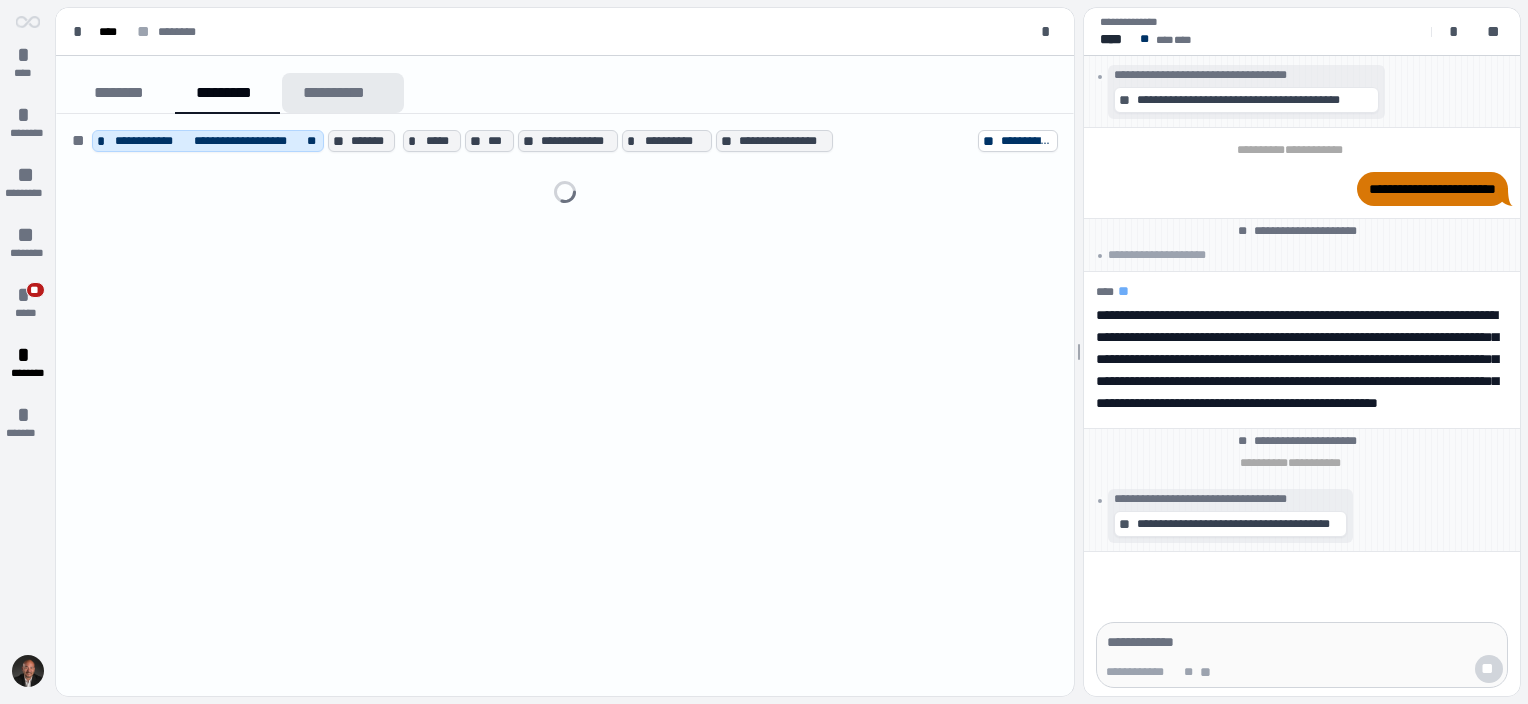 click on "**********" at bounding box center [343, 93] 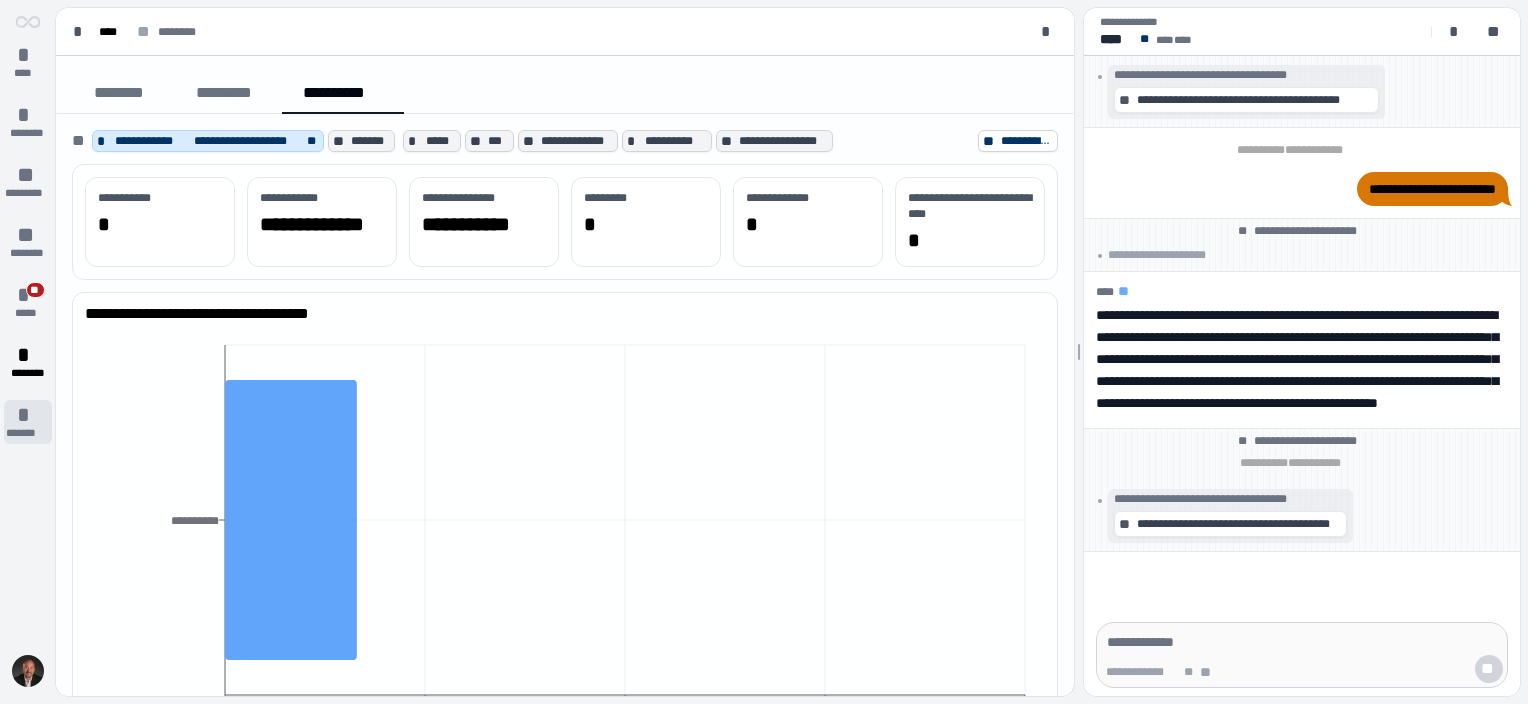 click on "*" at bounding box center [28, 415] 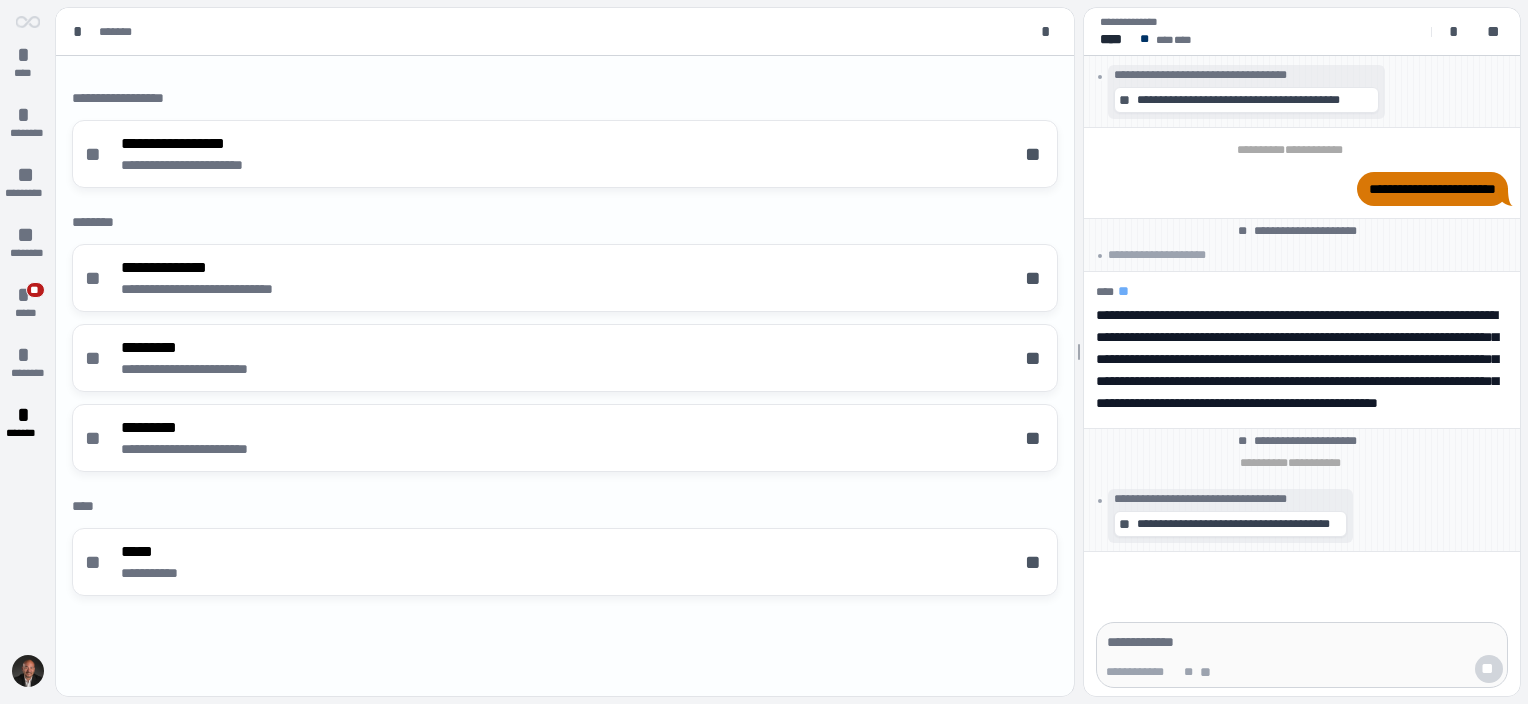 click at bounding box center (1302, 642) 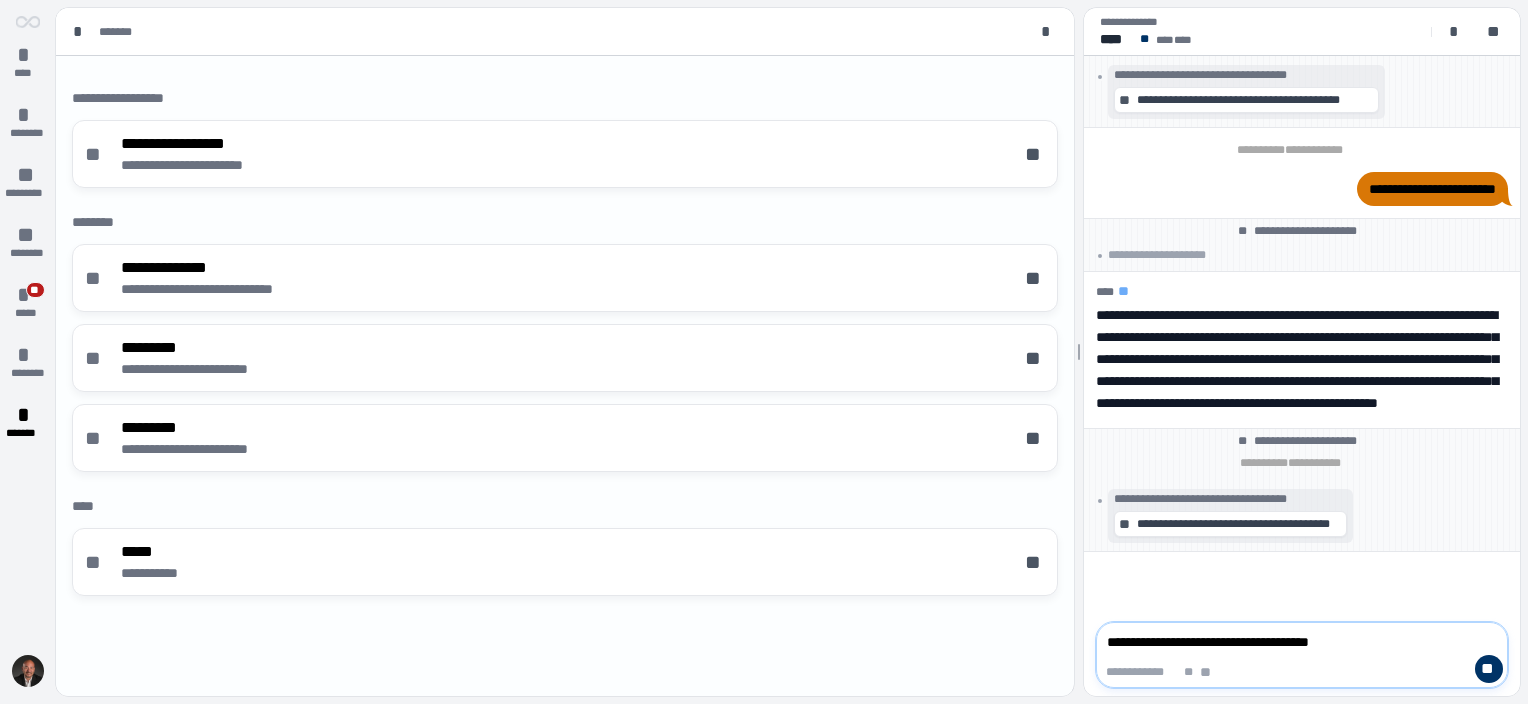 type on "**********" 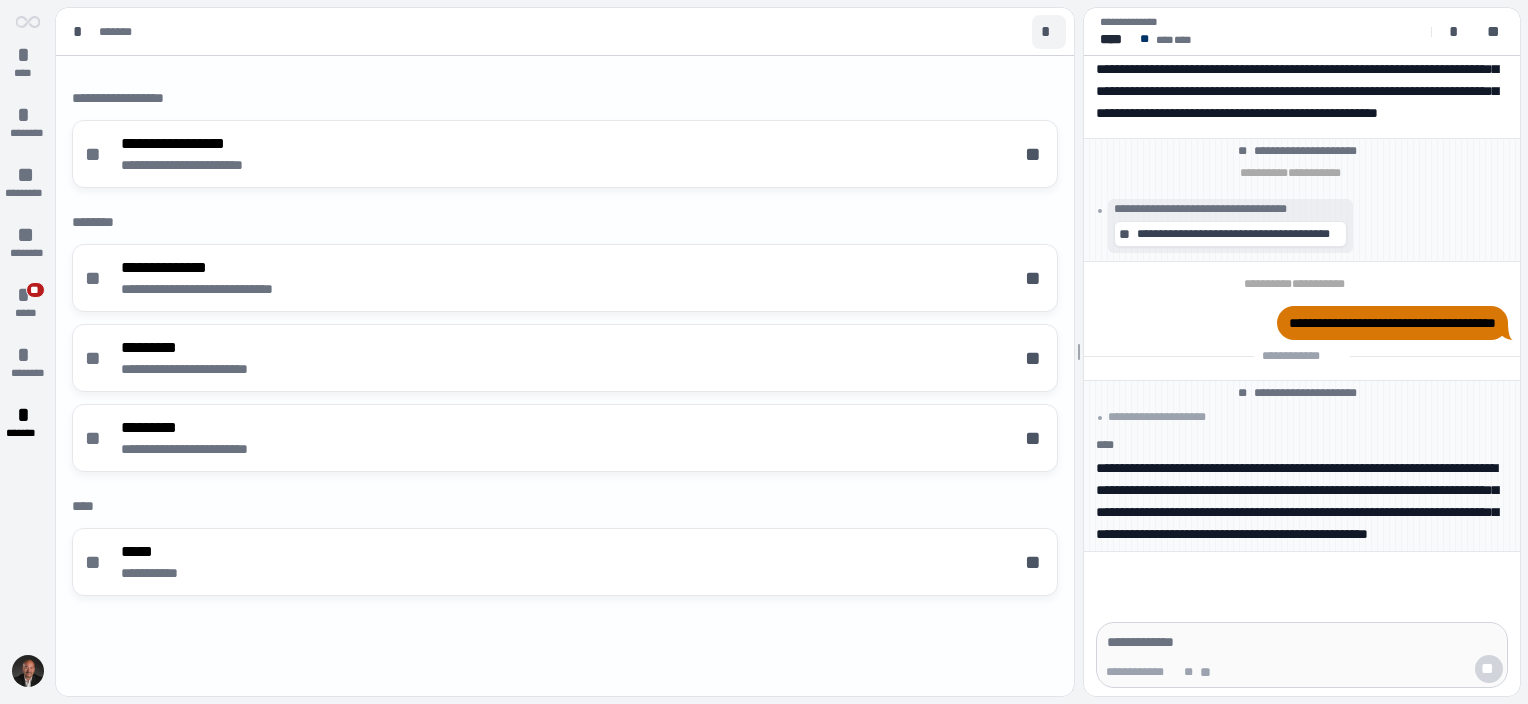 click on "*" at bounding box center [1049, 32] 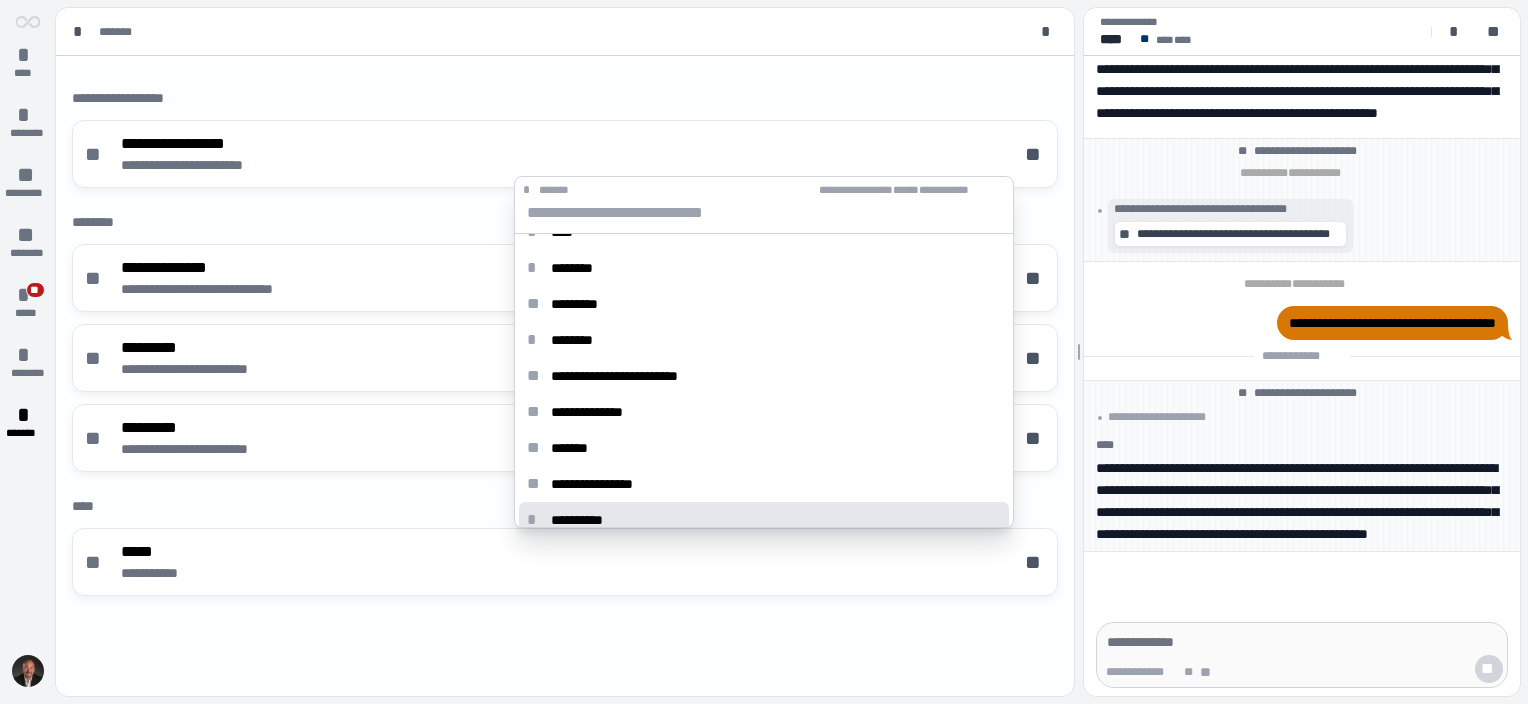 scroll, scrollTop: 38, scrollLeft: 0, axis: vertical 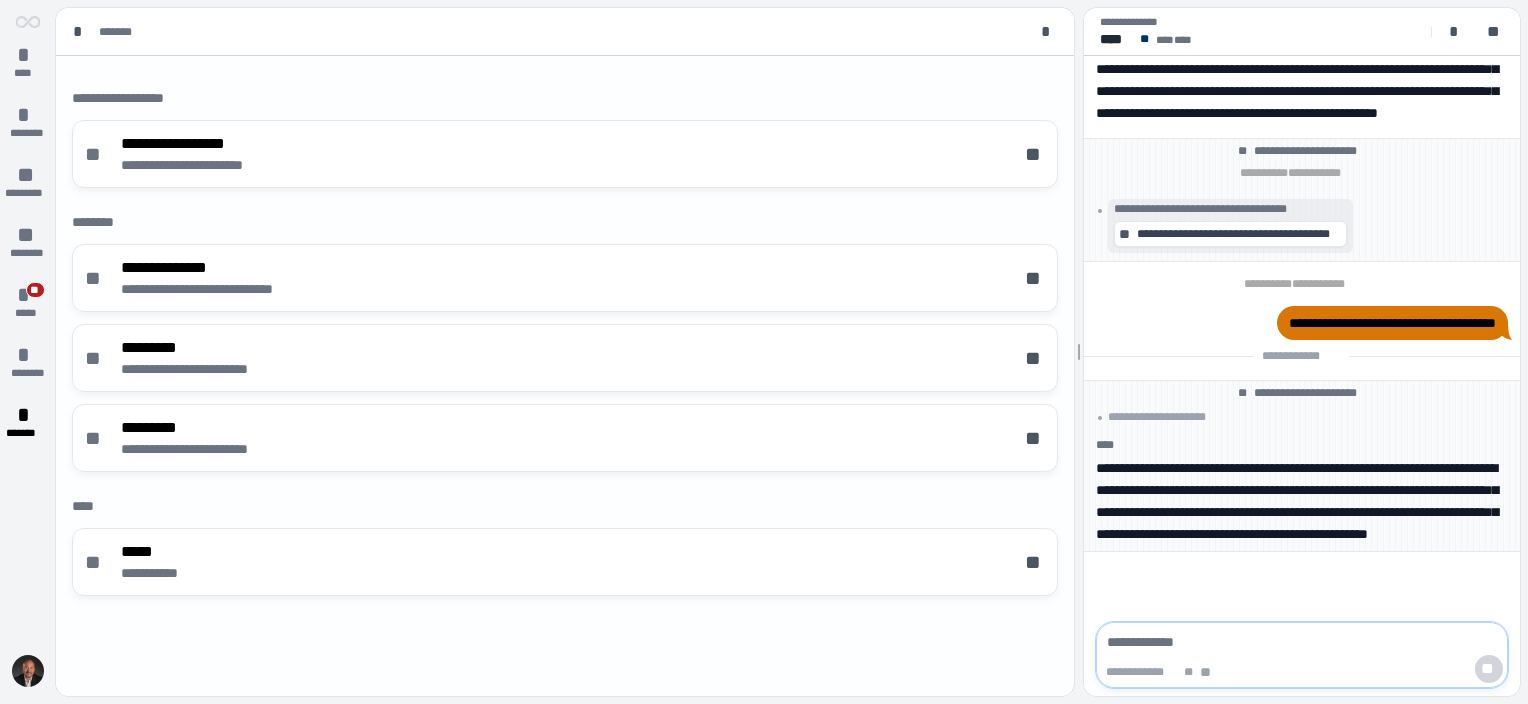 click at bounding box center [1302, 642] 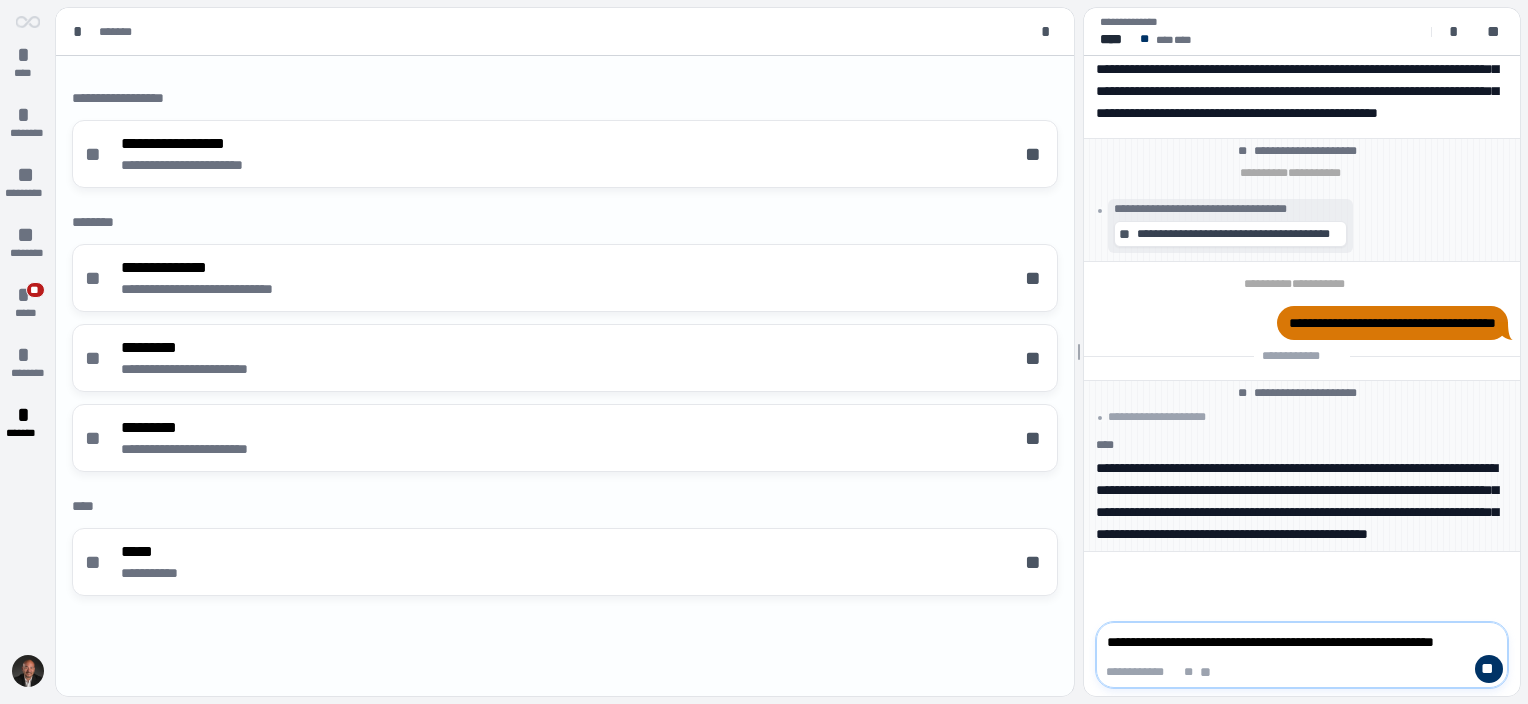 scroll, scrollTop: 0, scrollLeft: 0, axis: both 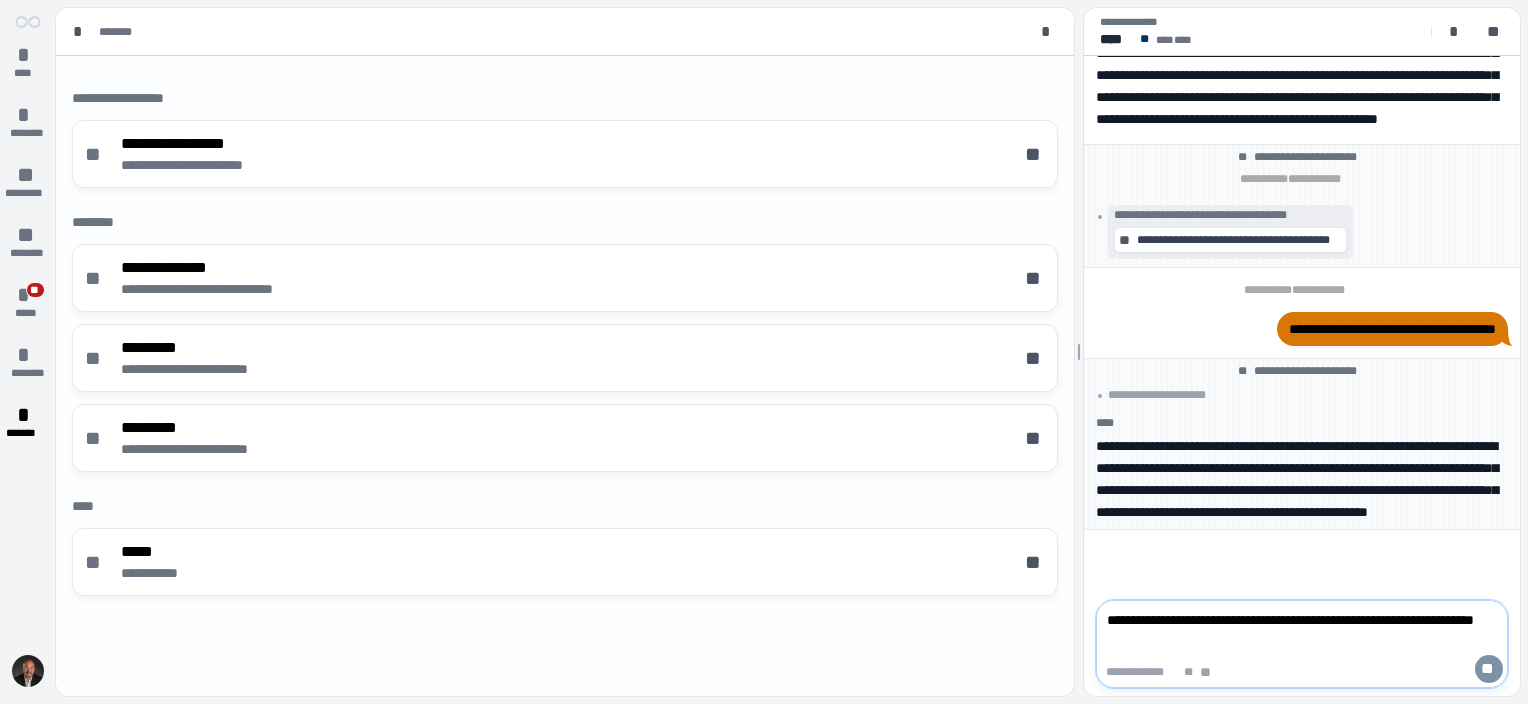 click on "**" at bounding box center (1489, 669) 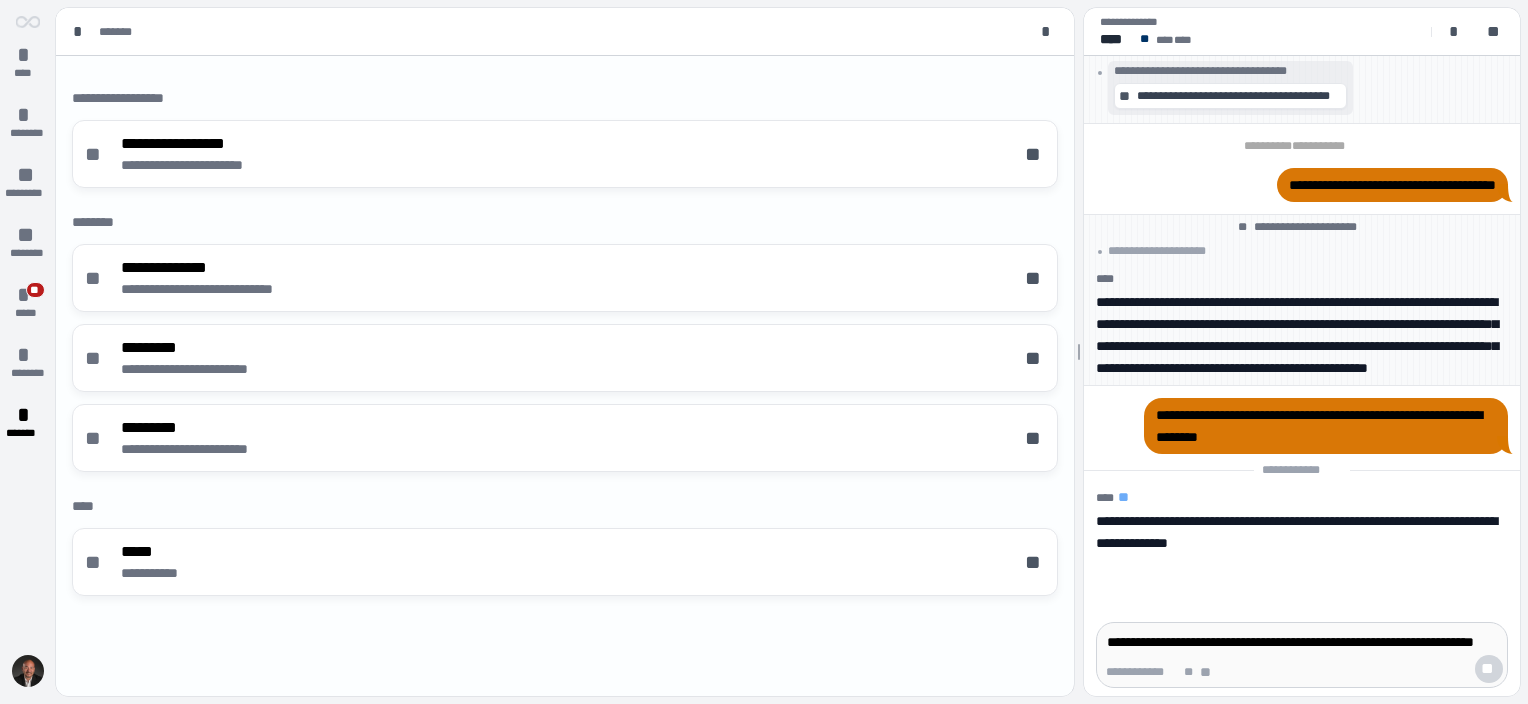 click on "**********" at bounding box center [1302, 642] 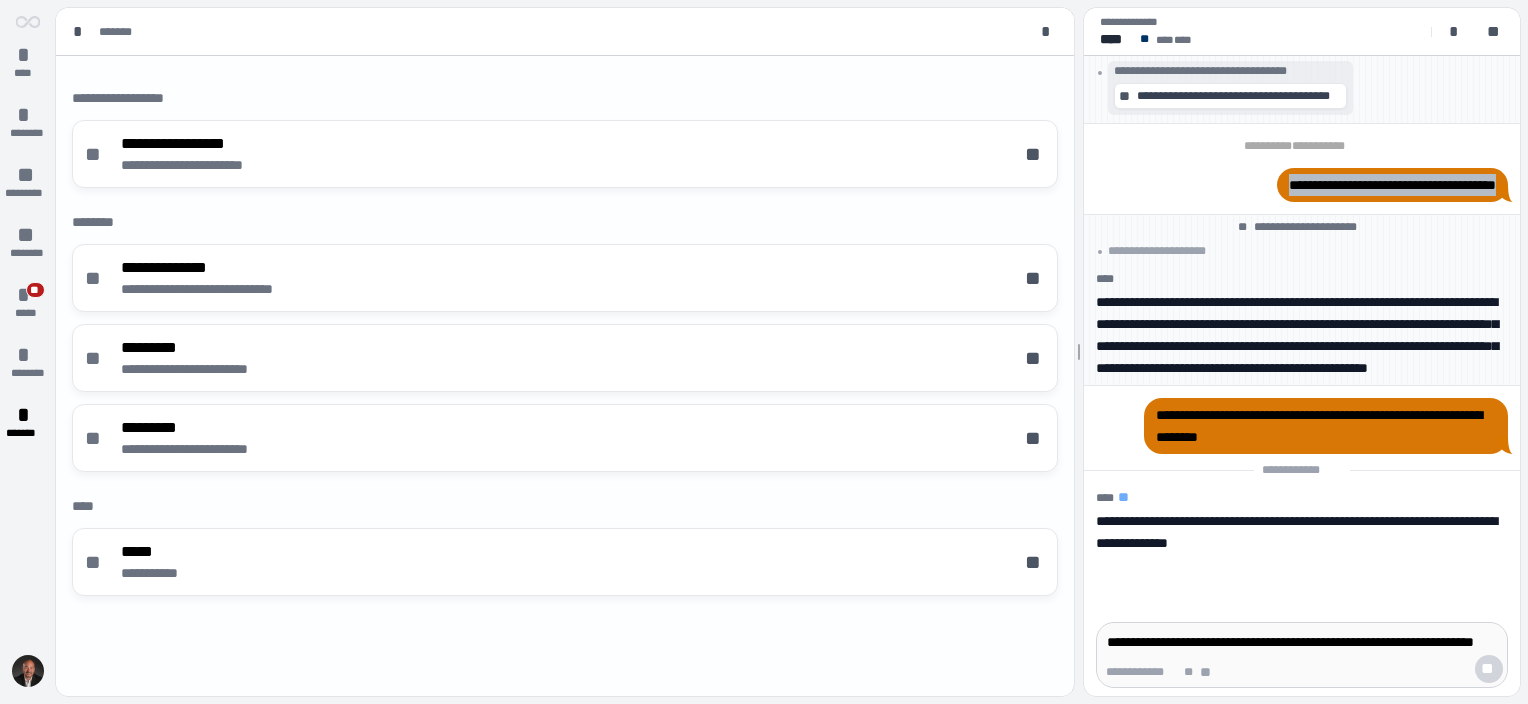 drag, startPoint x: 1255, startPoint y: 168, endPoint x: 1492, endPoint y: 147, distance: 237.92856 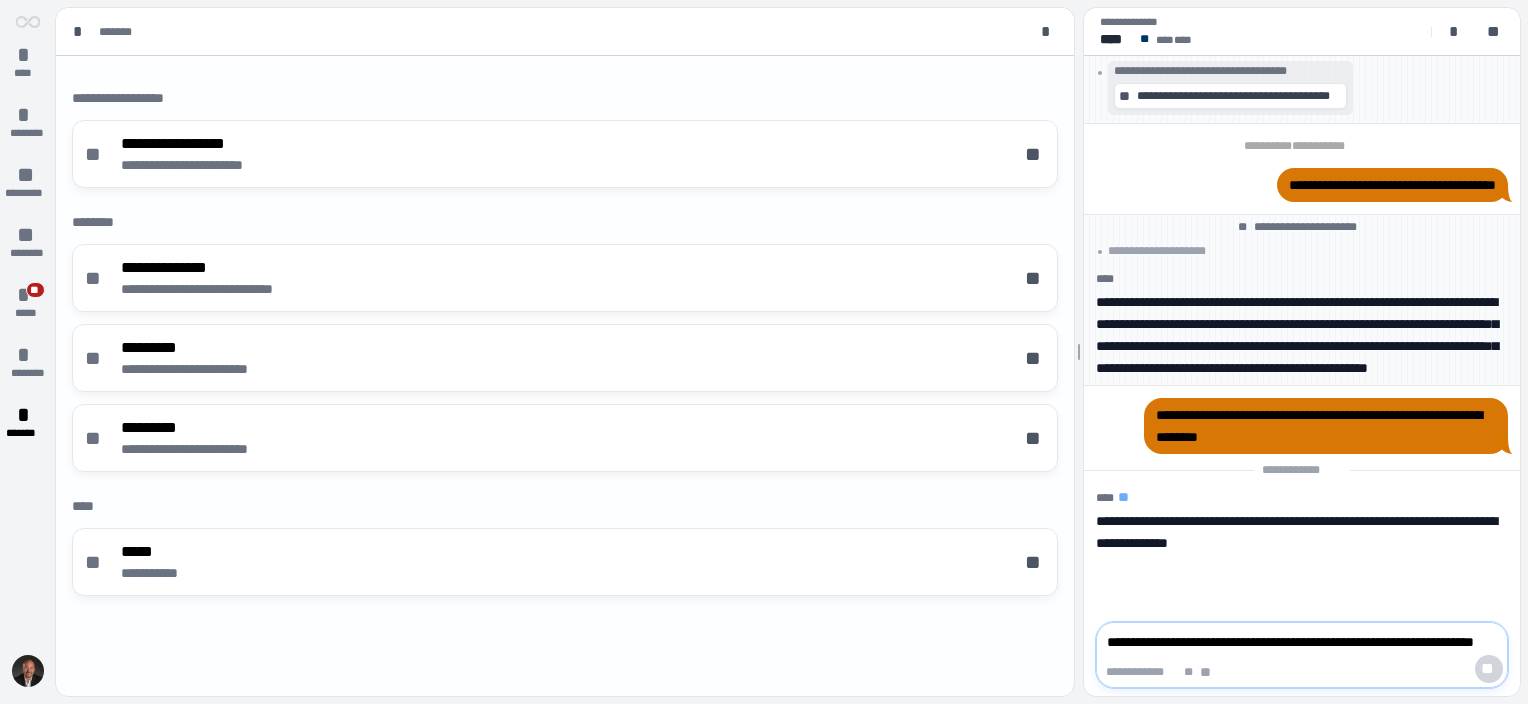 click on "**********" at bounding box center (1302, 642) 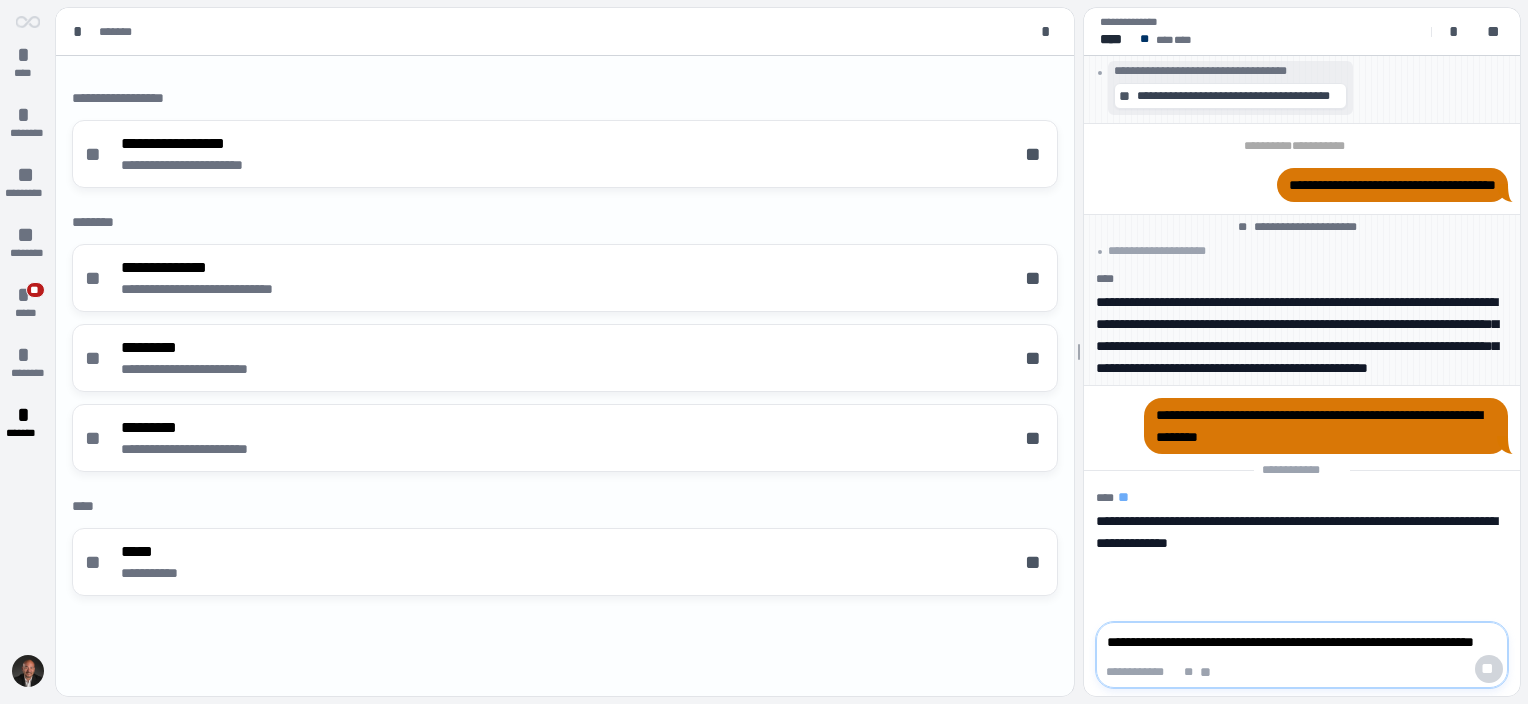 paste 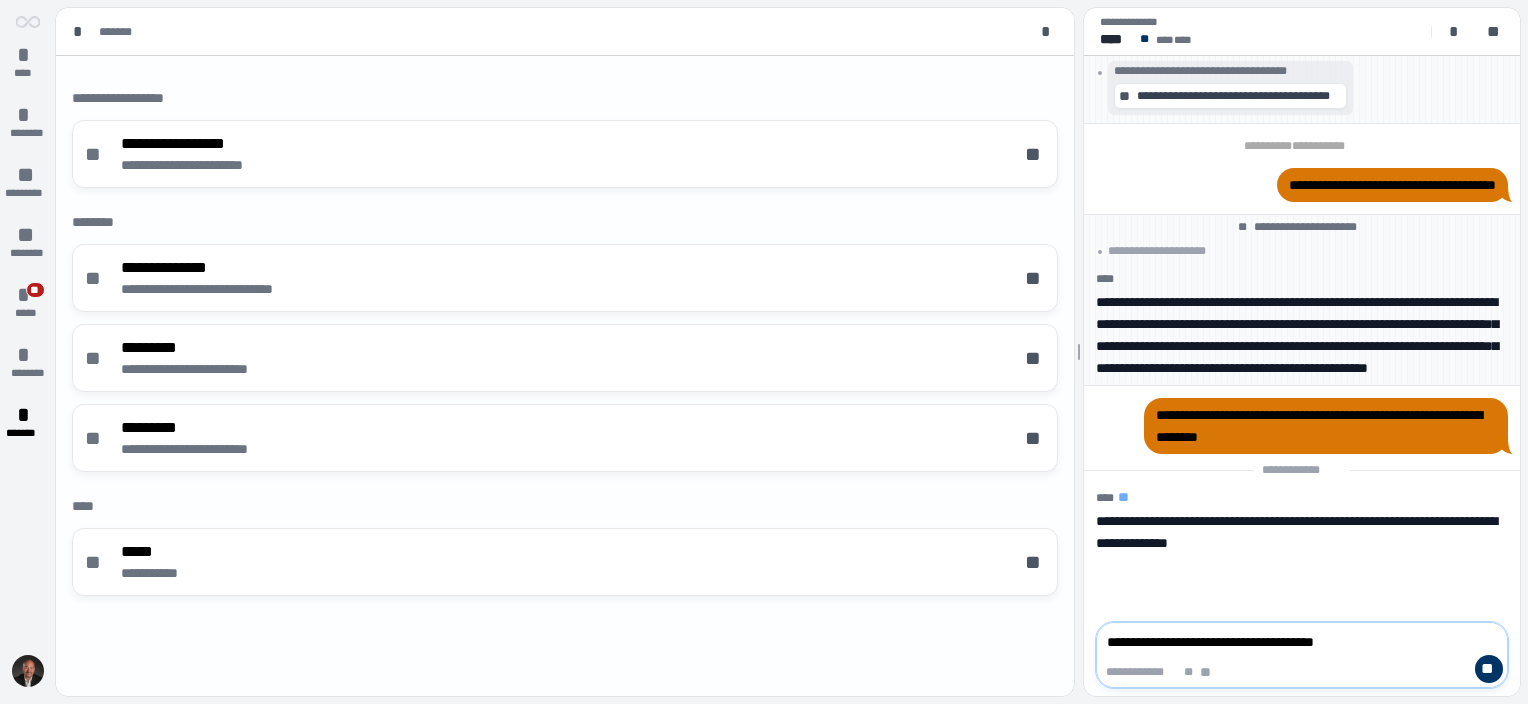 type on "**********" 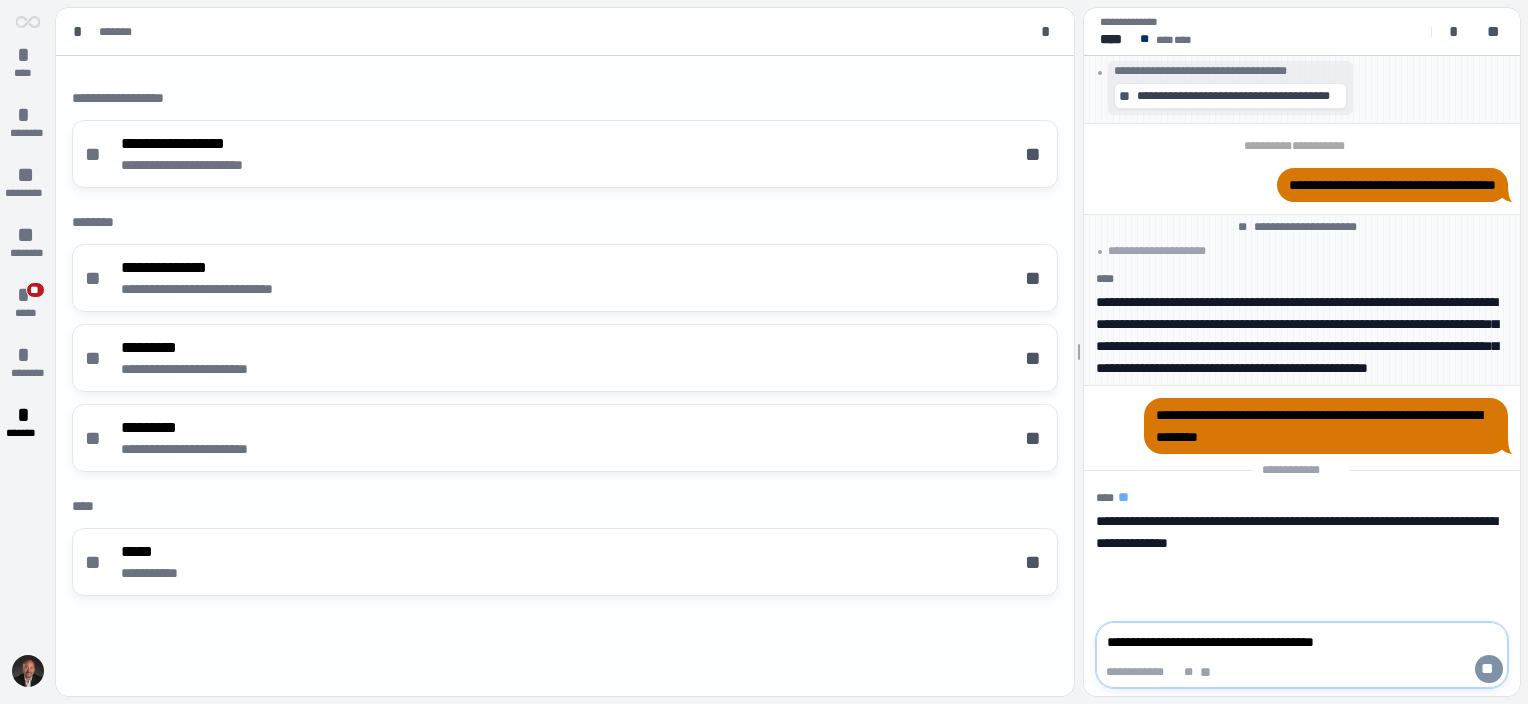 click on "**" at bounding box center [1489, 669] 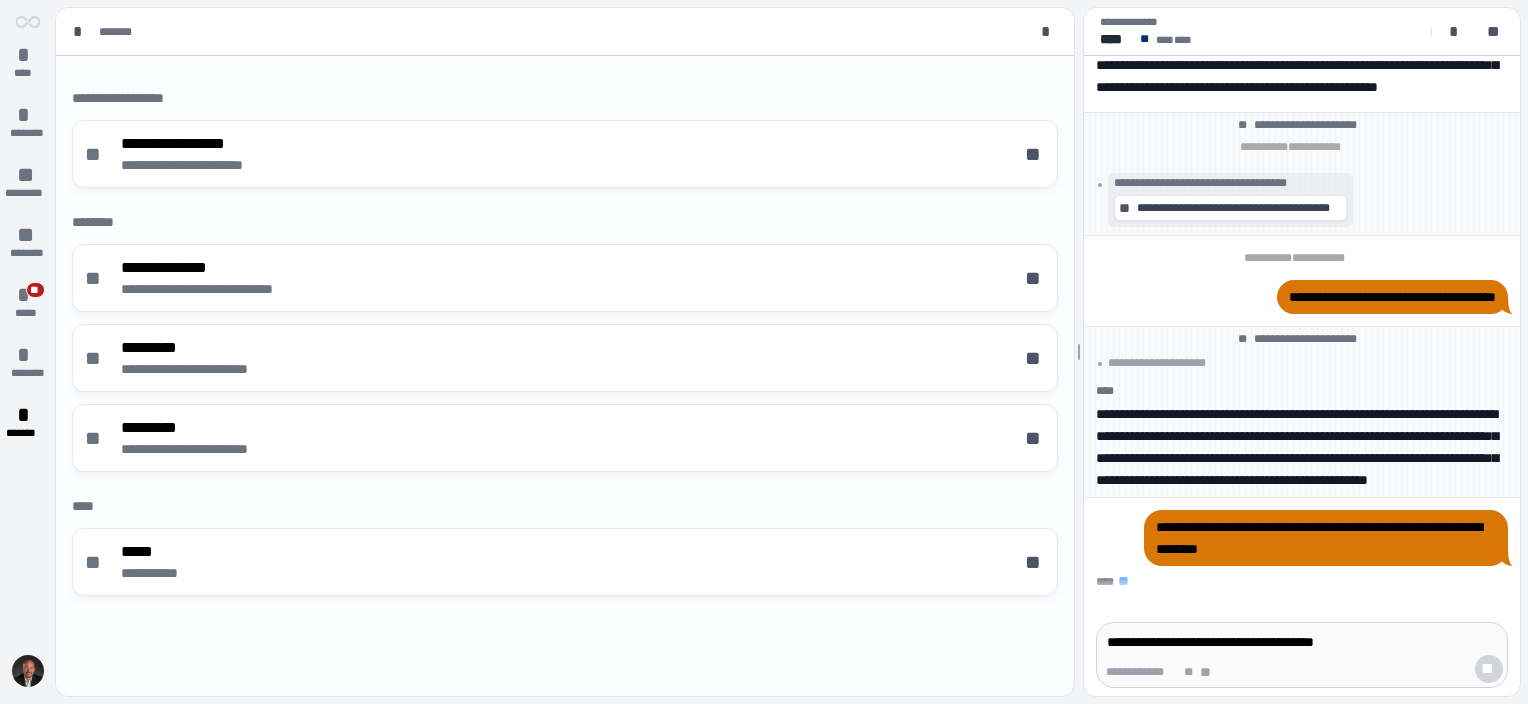 scroll, scrollTop: 0, scrollLeft: 0, axis: both 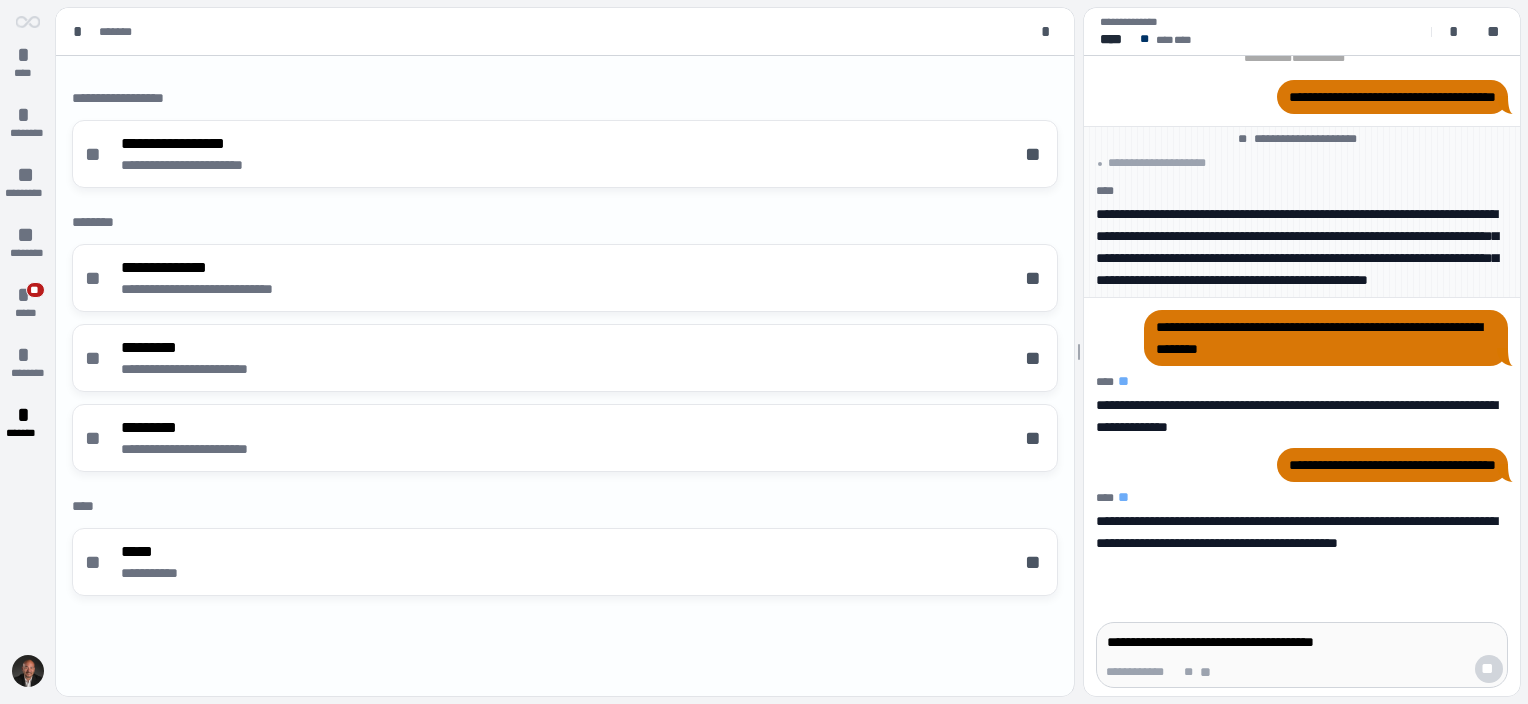 click on "**********" at bounding box center (1302, 642) 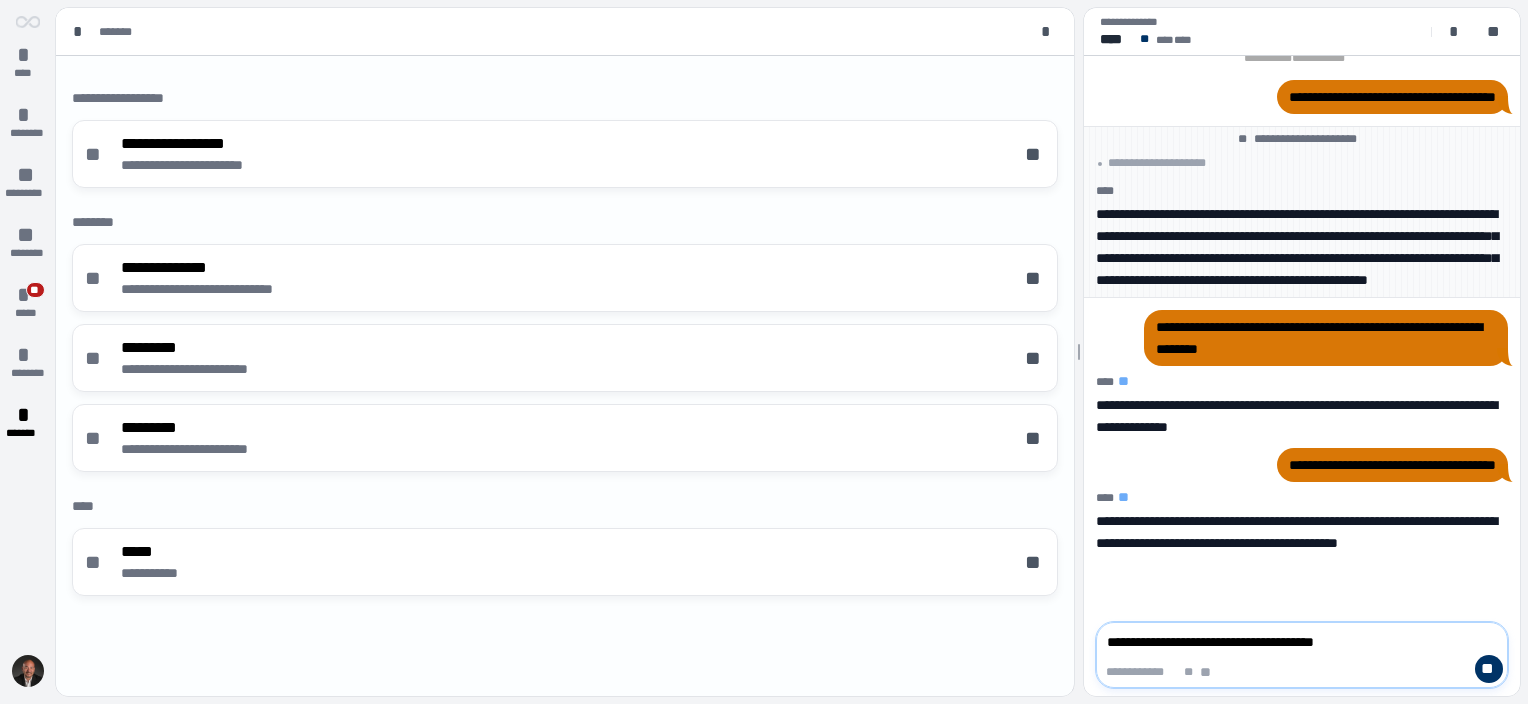 type on "**********" 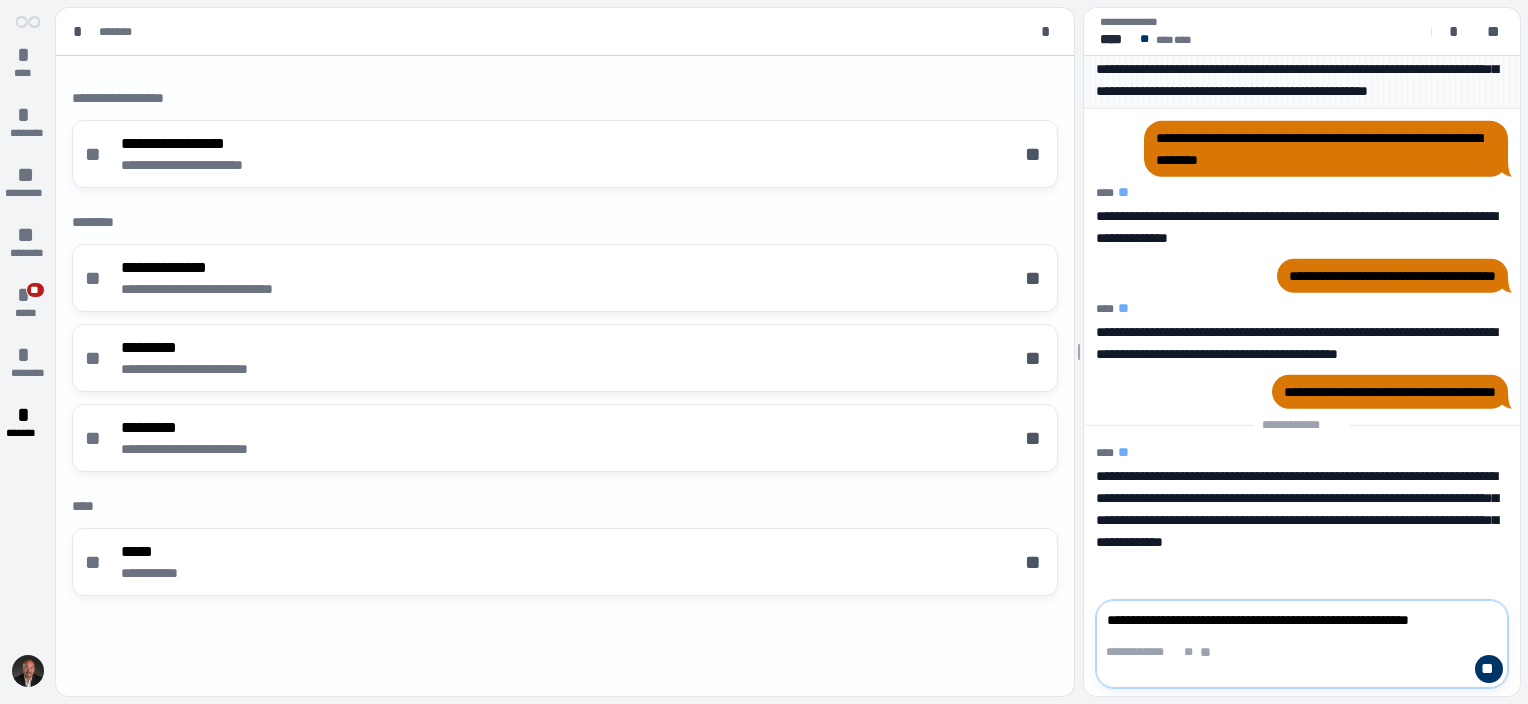 scroll, scrollTop: 0, scrollLeft: 0, axis: both 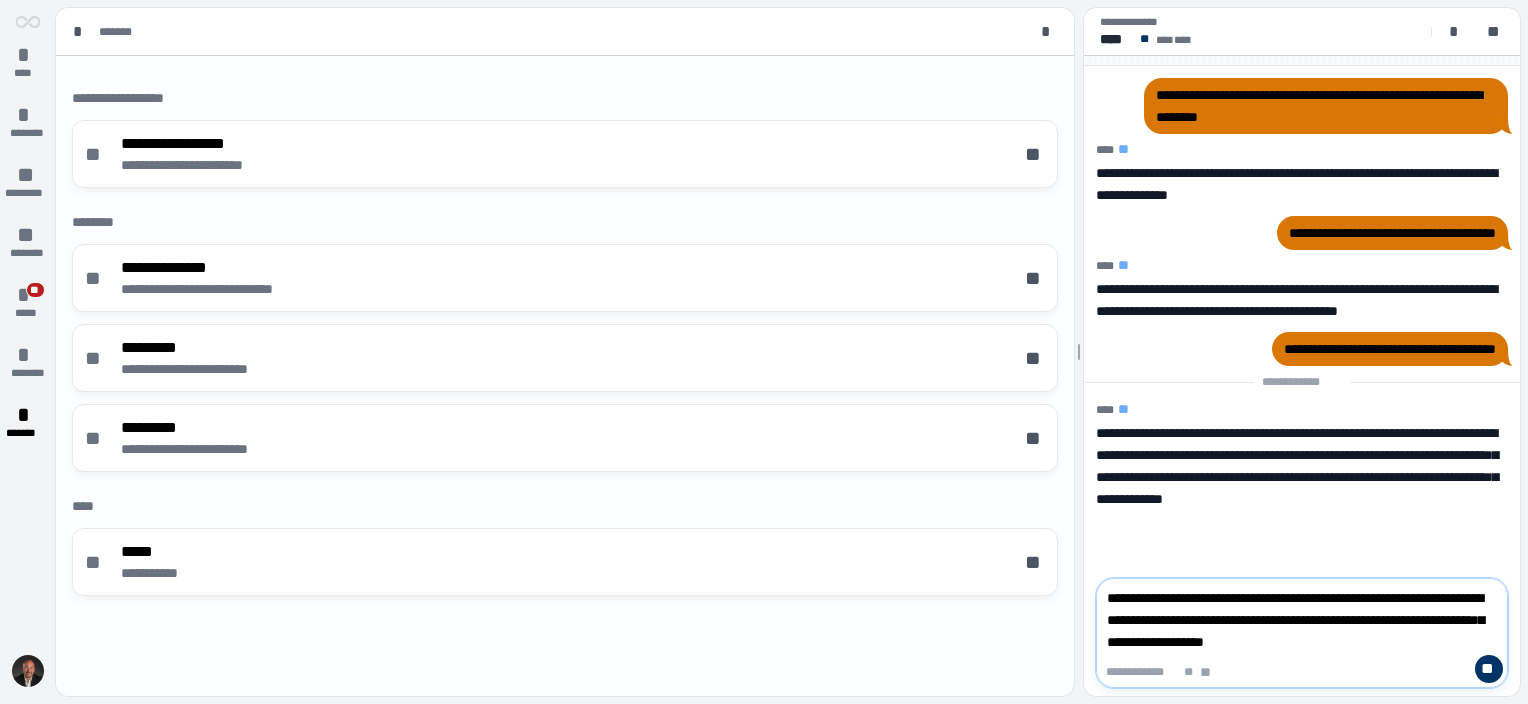 type on "**********" 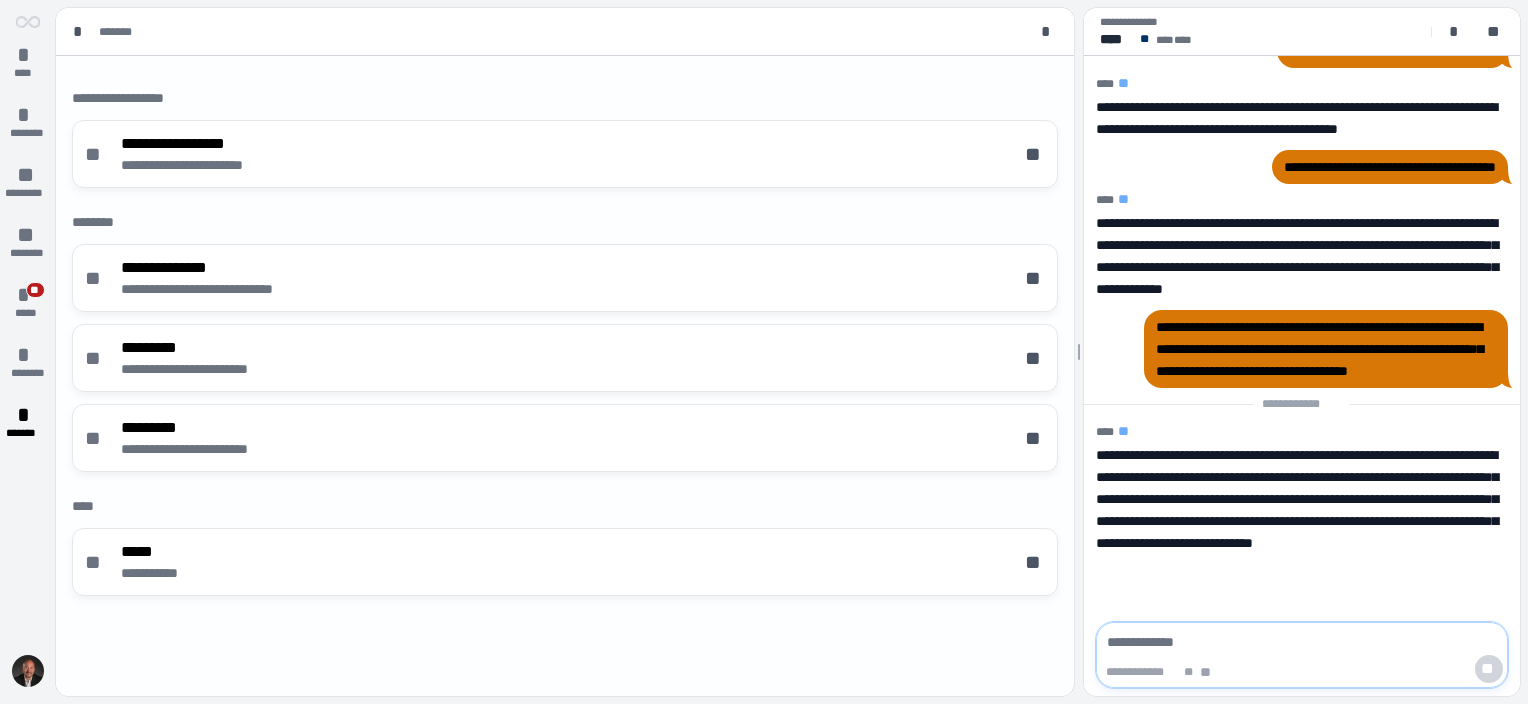 drag, startPoint x: 1299, startPoint y: 644, endPoint x: 1292, endPoint y: 652, distance: 10.630146 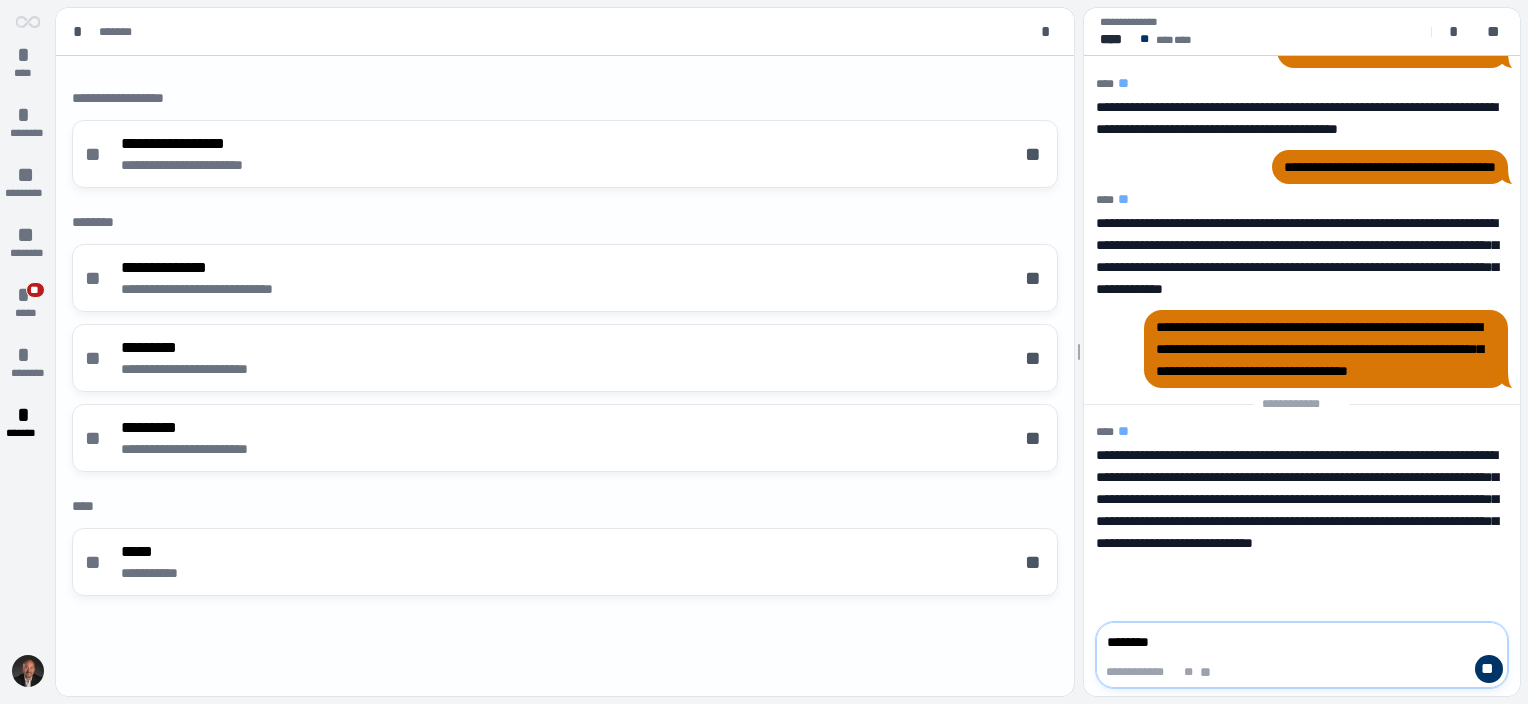 type on "*********" 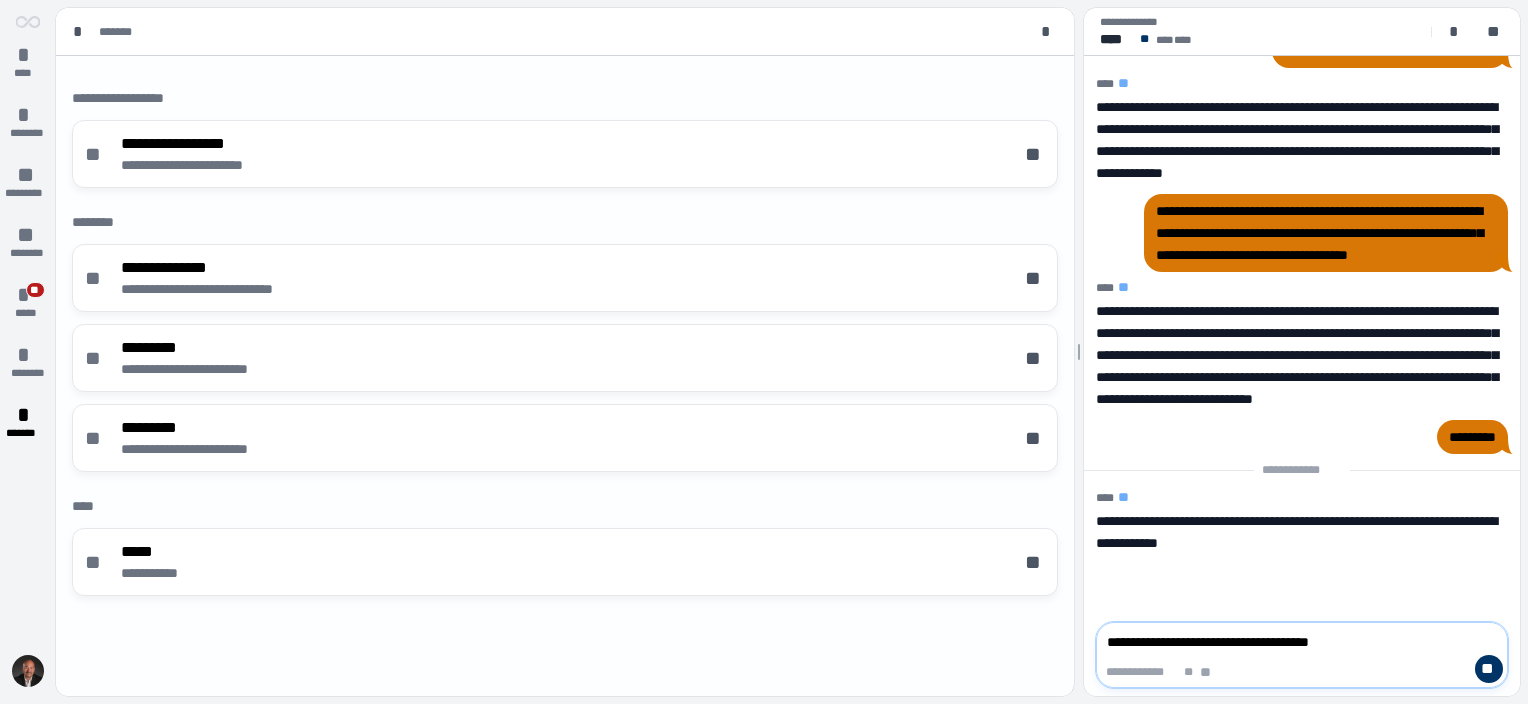 type on "**********" 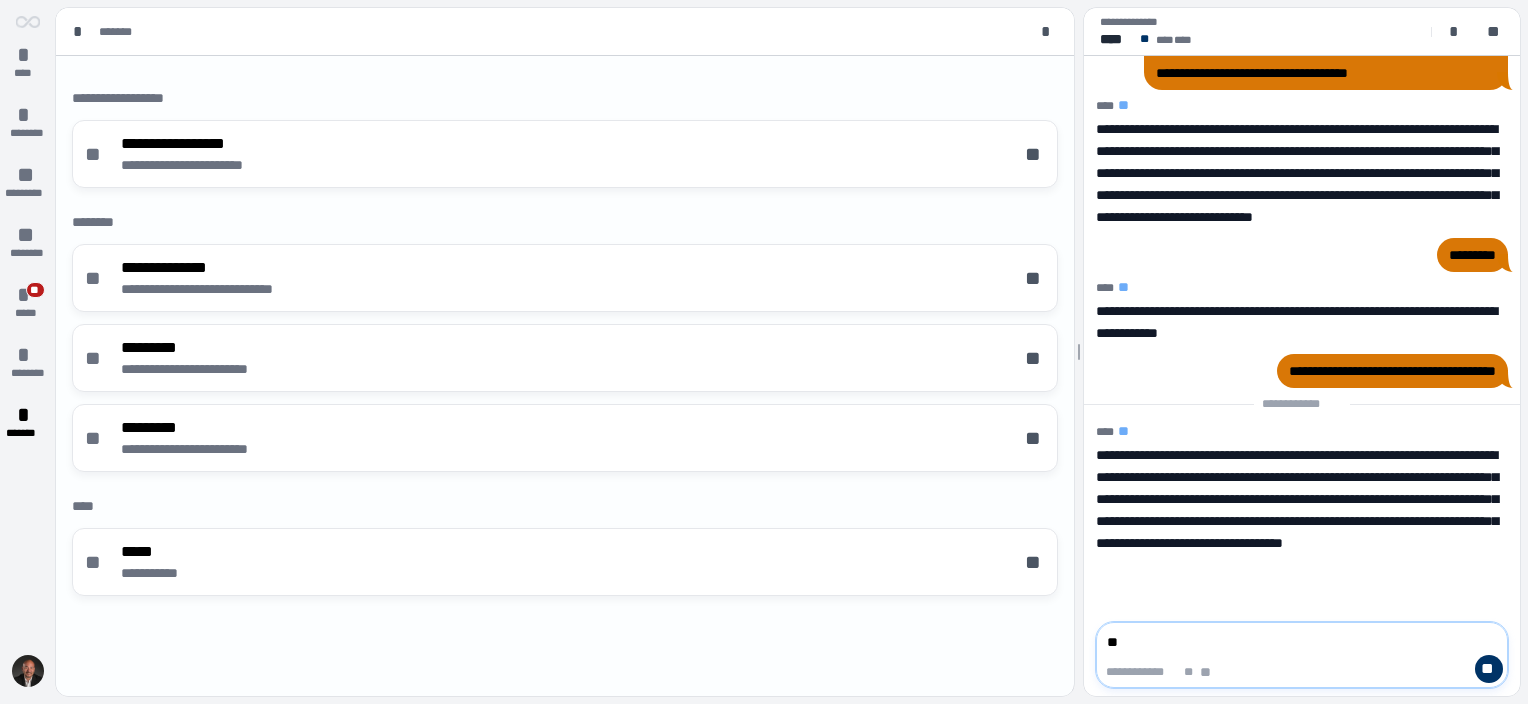 type on "*" 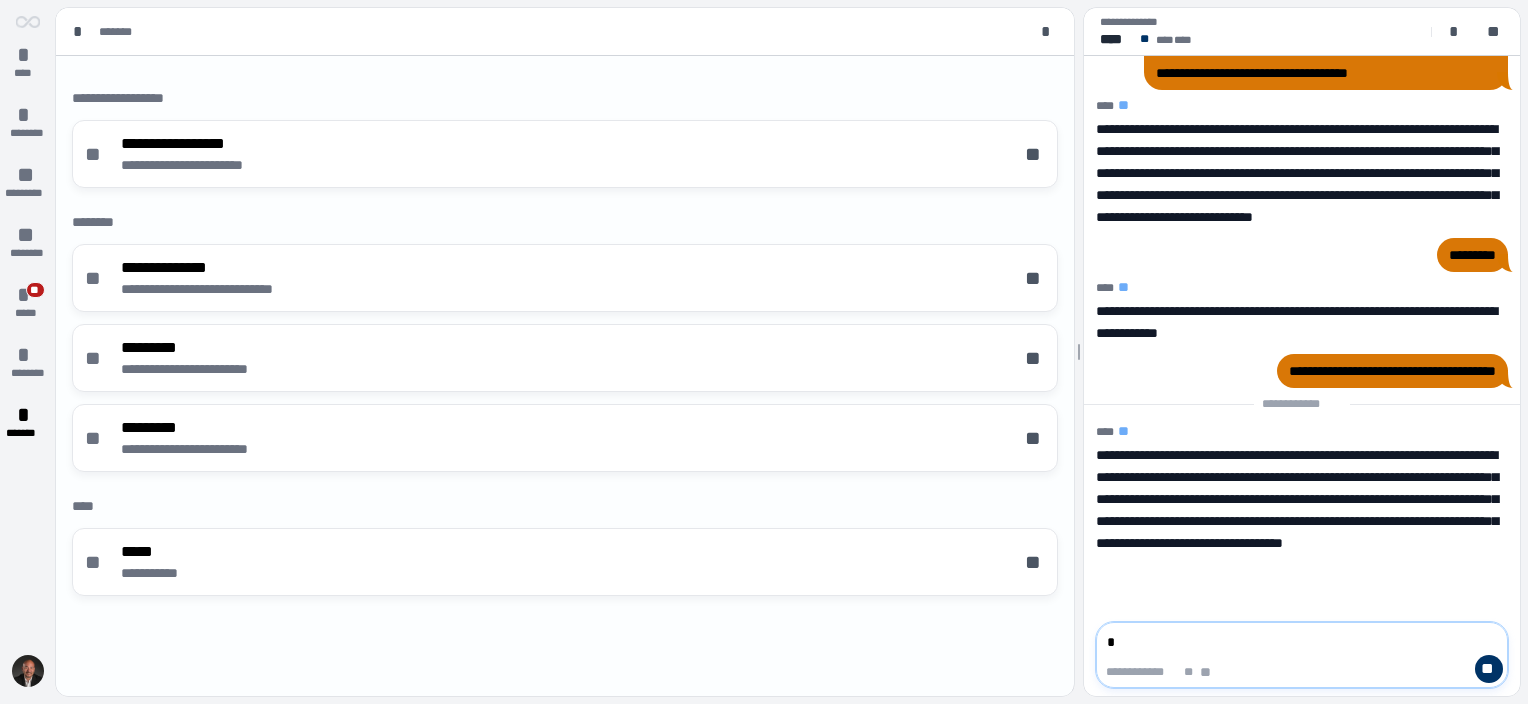 type 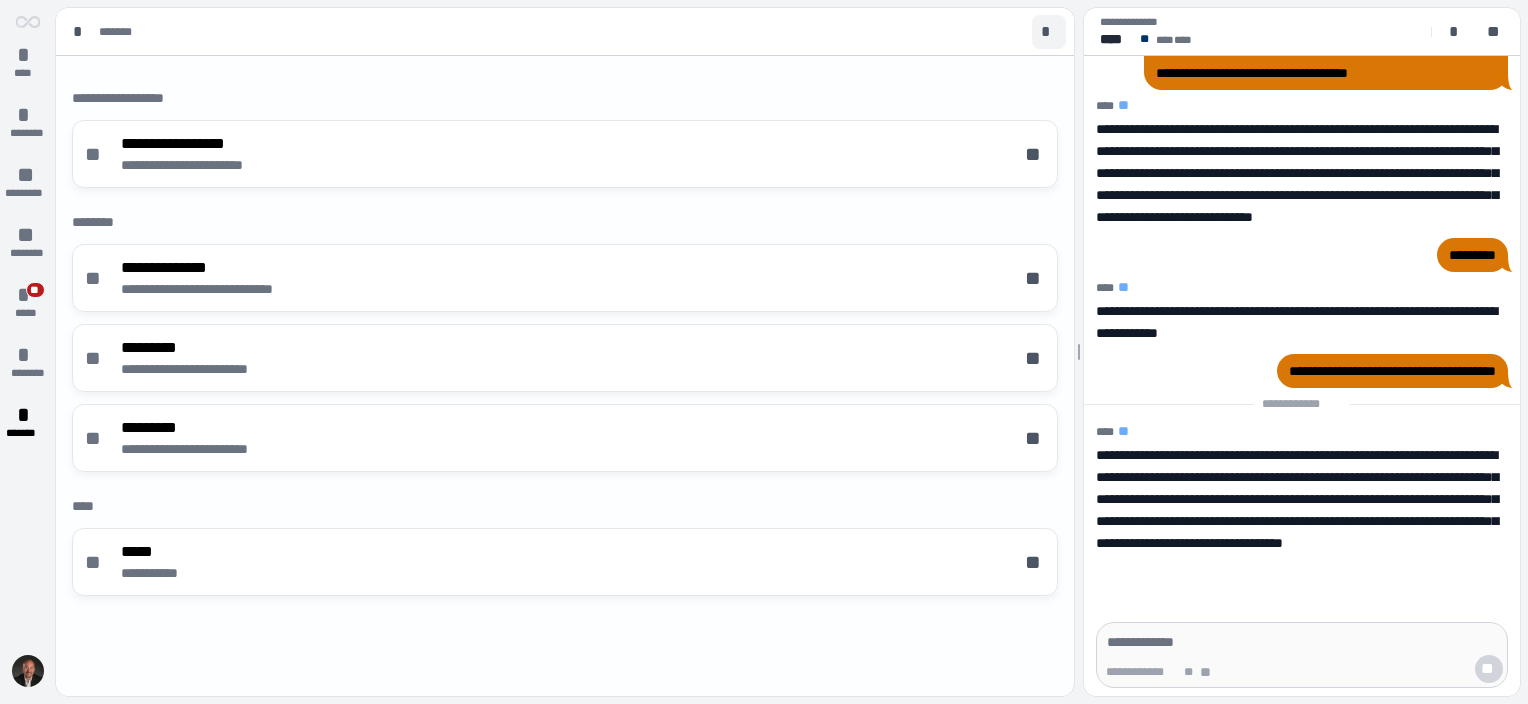 click on "*" at bounding box center [1049, 32] 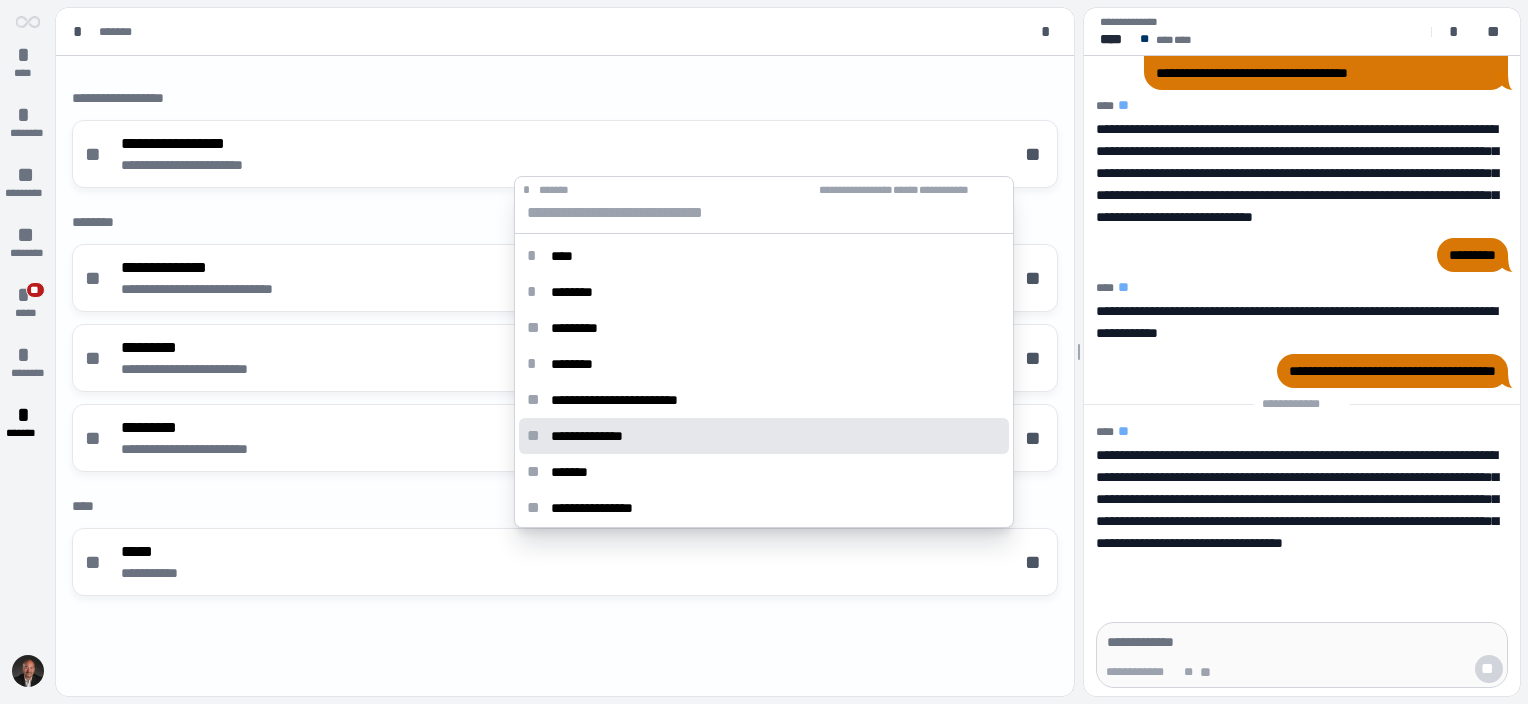 click on "**********" at bounding box center (764, 436) 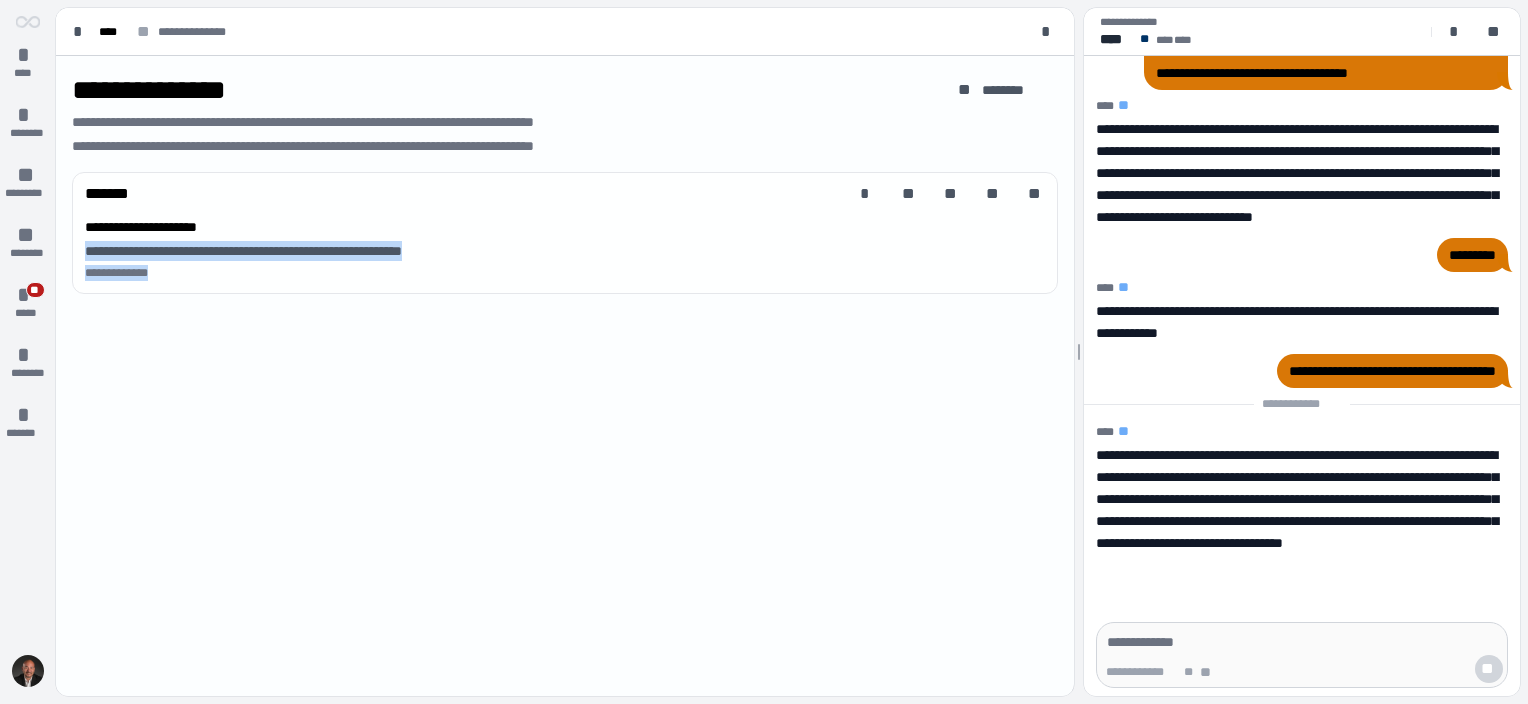 drag, startPoint x: 559, startPoint y: 250, endPoint x: 271, endPoint y: 281, distance: 289.6636 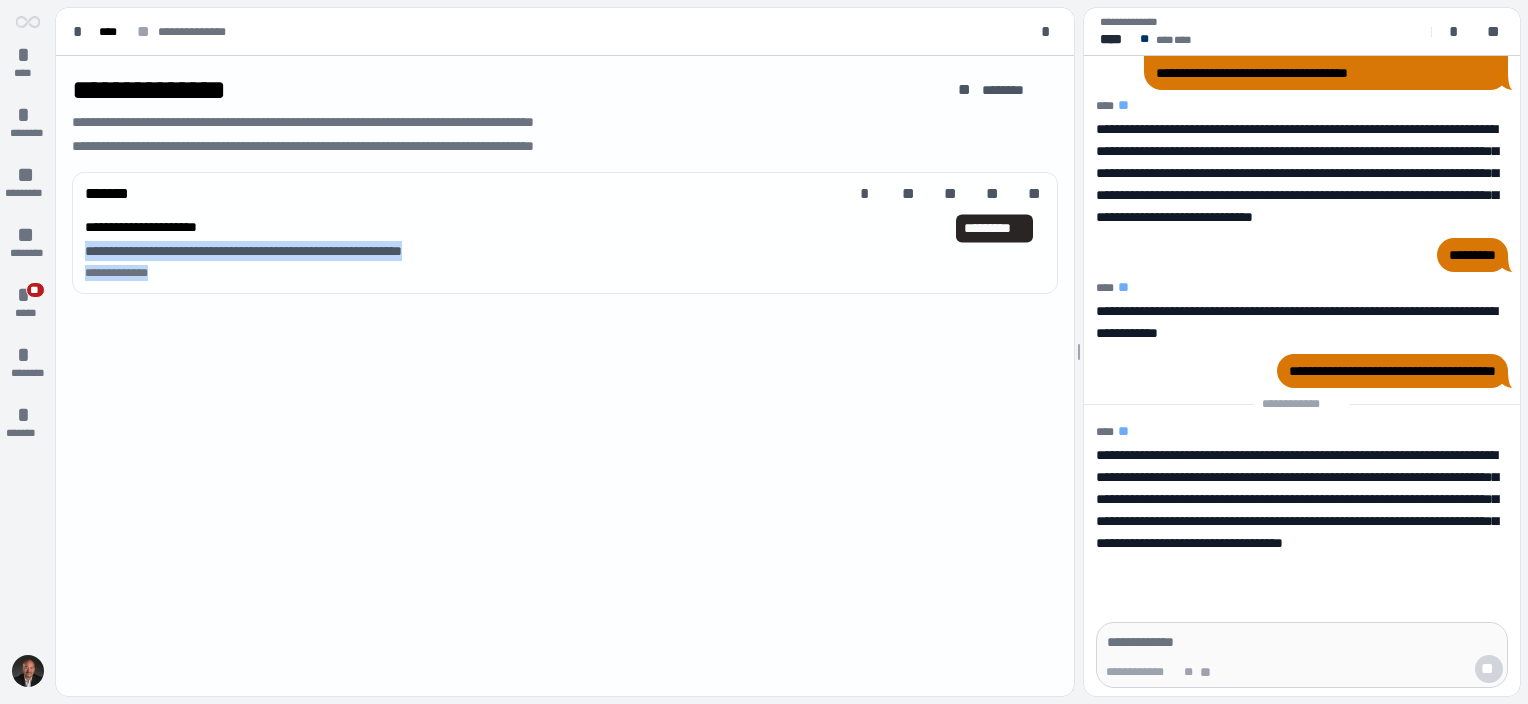 drag, startPoint x: 987, startPoint y: 193, endPoint x: 983, endPoint y: 223, distance: 30.265491 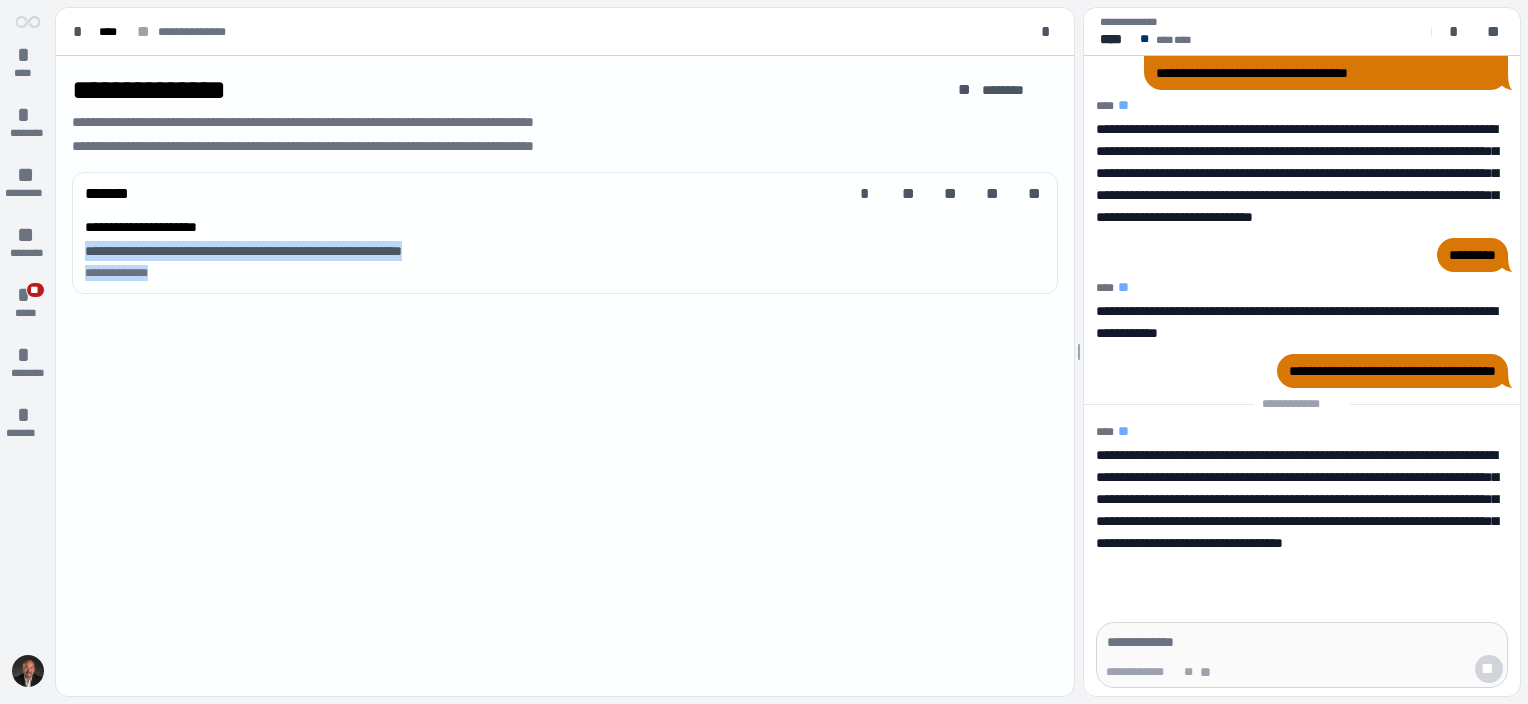 click on "**********" at bounding box center (565, 249) 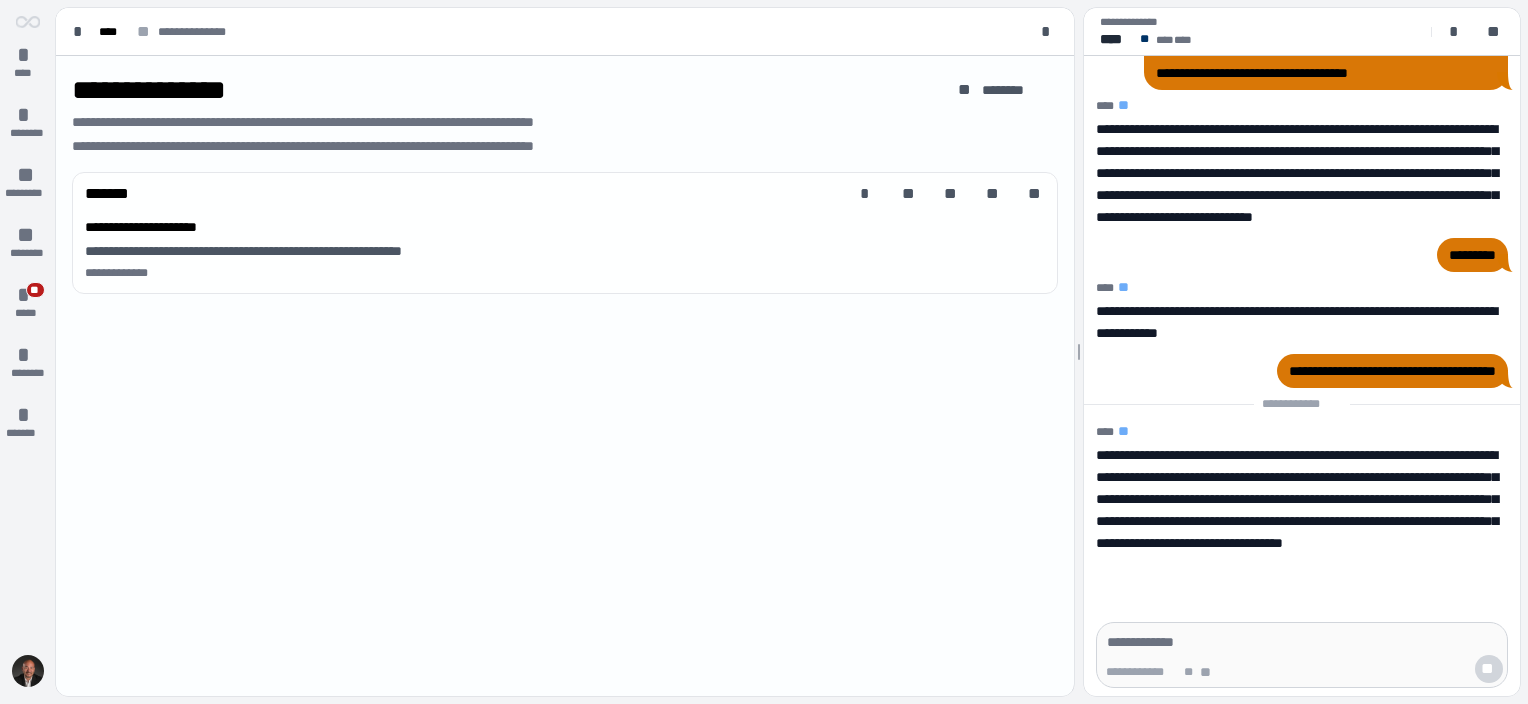 drag, startPoint x: 576, startPoint y: 203, endPoint x: 584, endPoint y: 193, distance: 12.806249 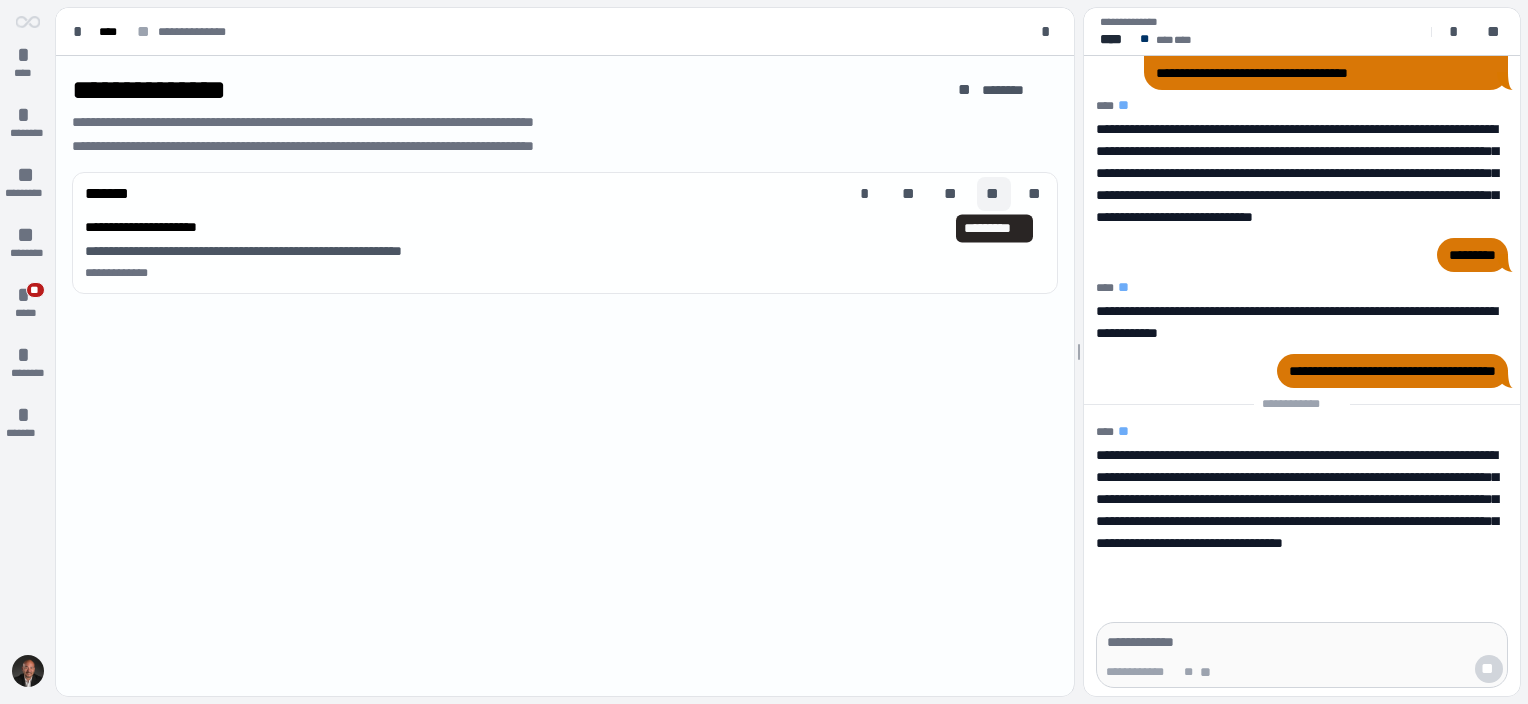 click on "**" at bounding box center [994, 194] 